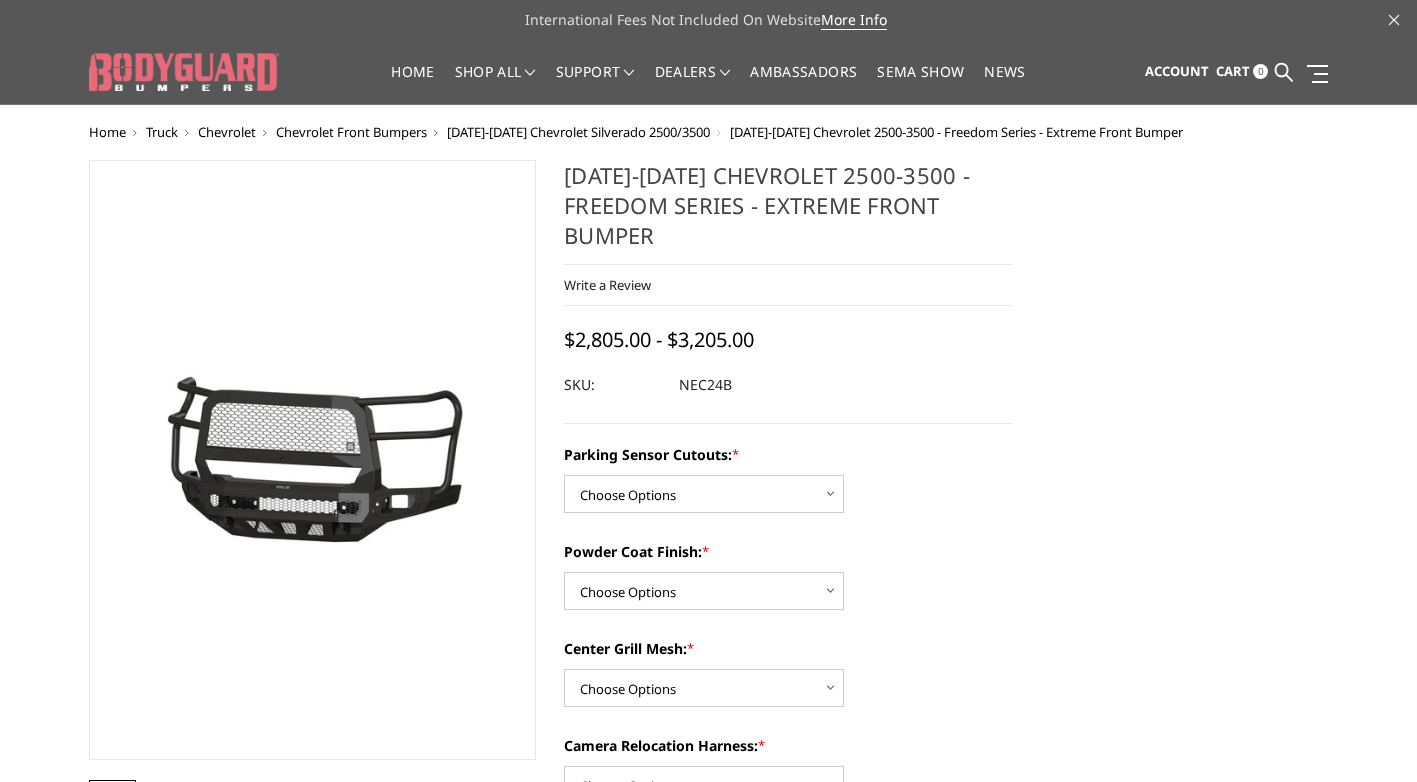 scroll, scrollTop: 0, scrollLeft: 0, axis: both 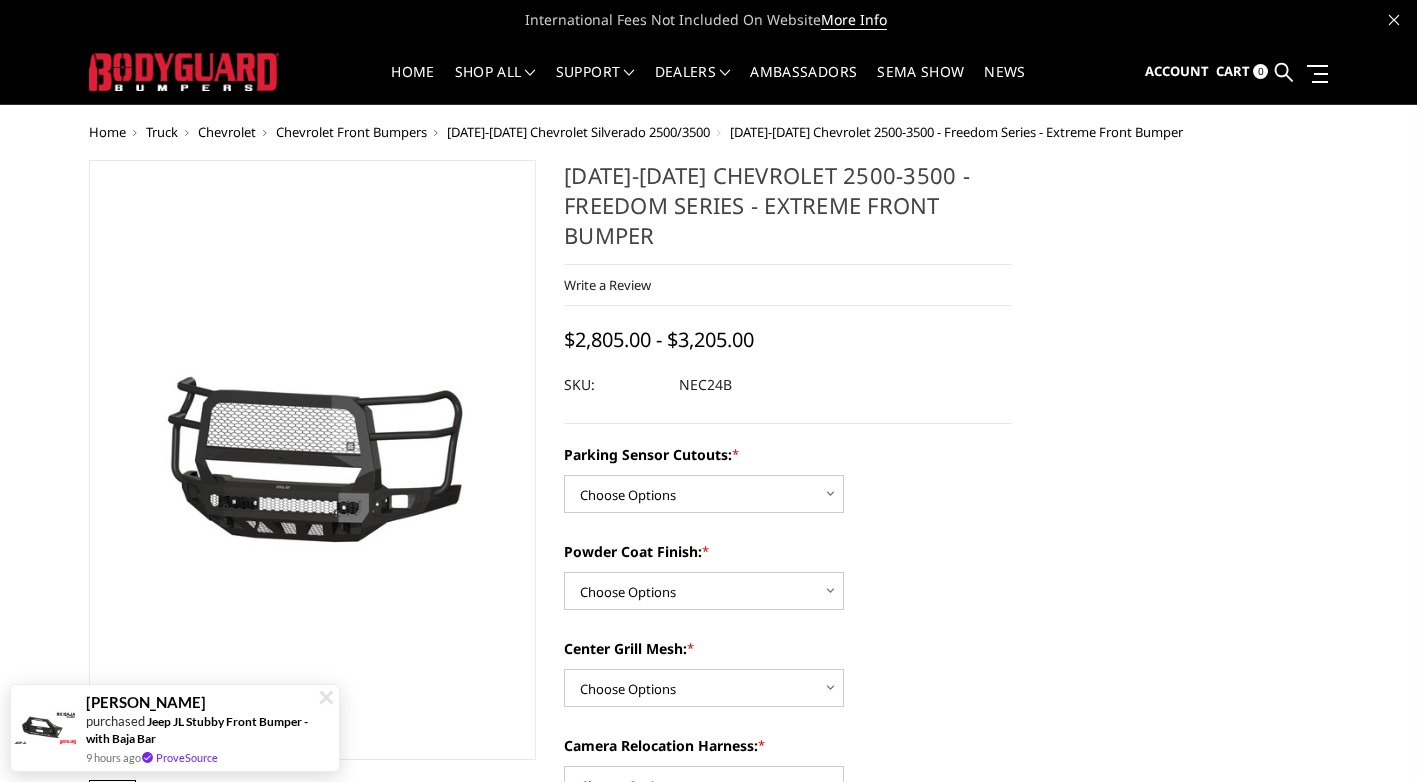 click on "Chevrolet Front Bumpers" at bounding box center (351, 132) 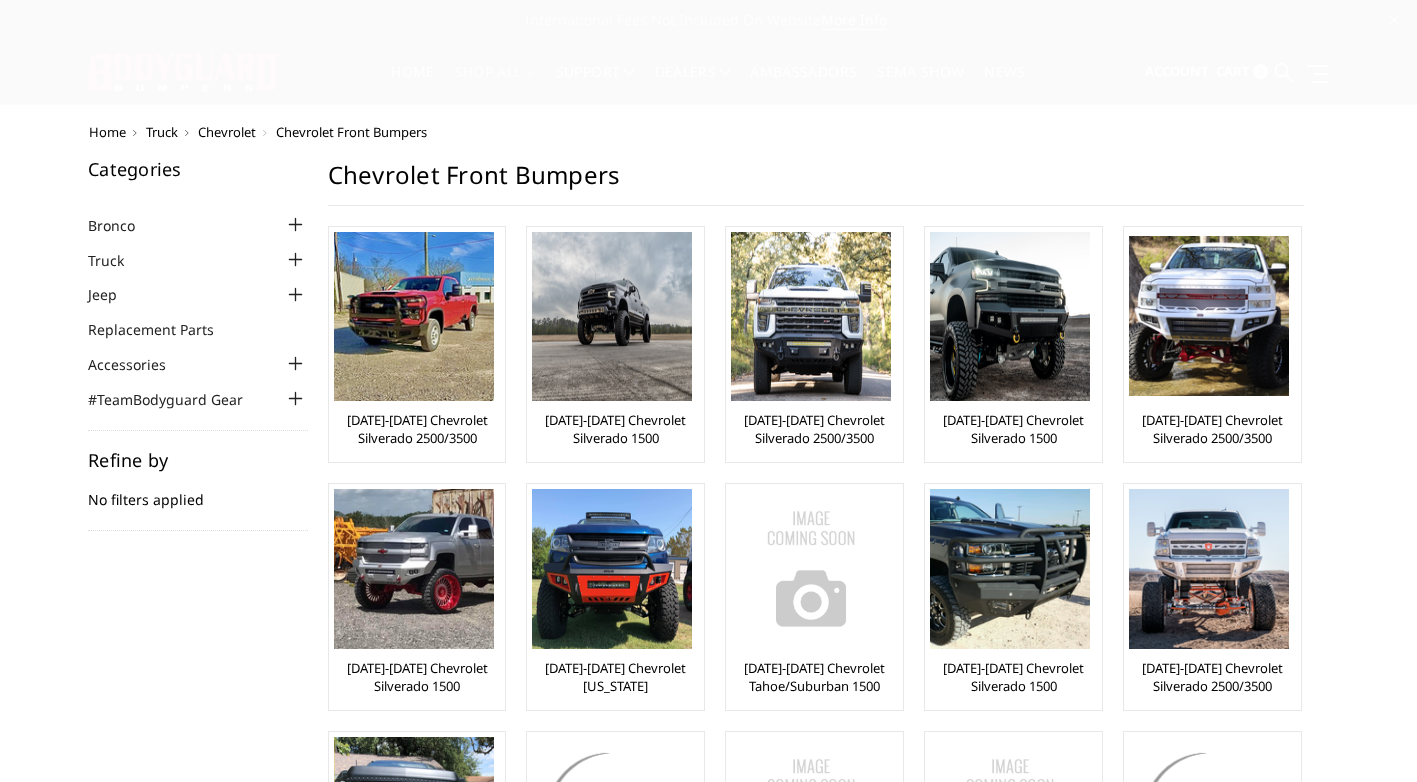 scroll, scrollTop: 0, scrollLeft: 0, axis: both 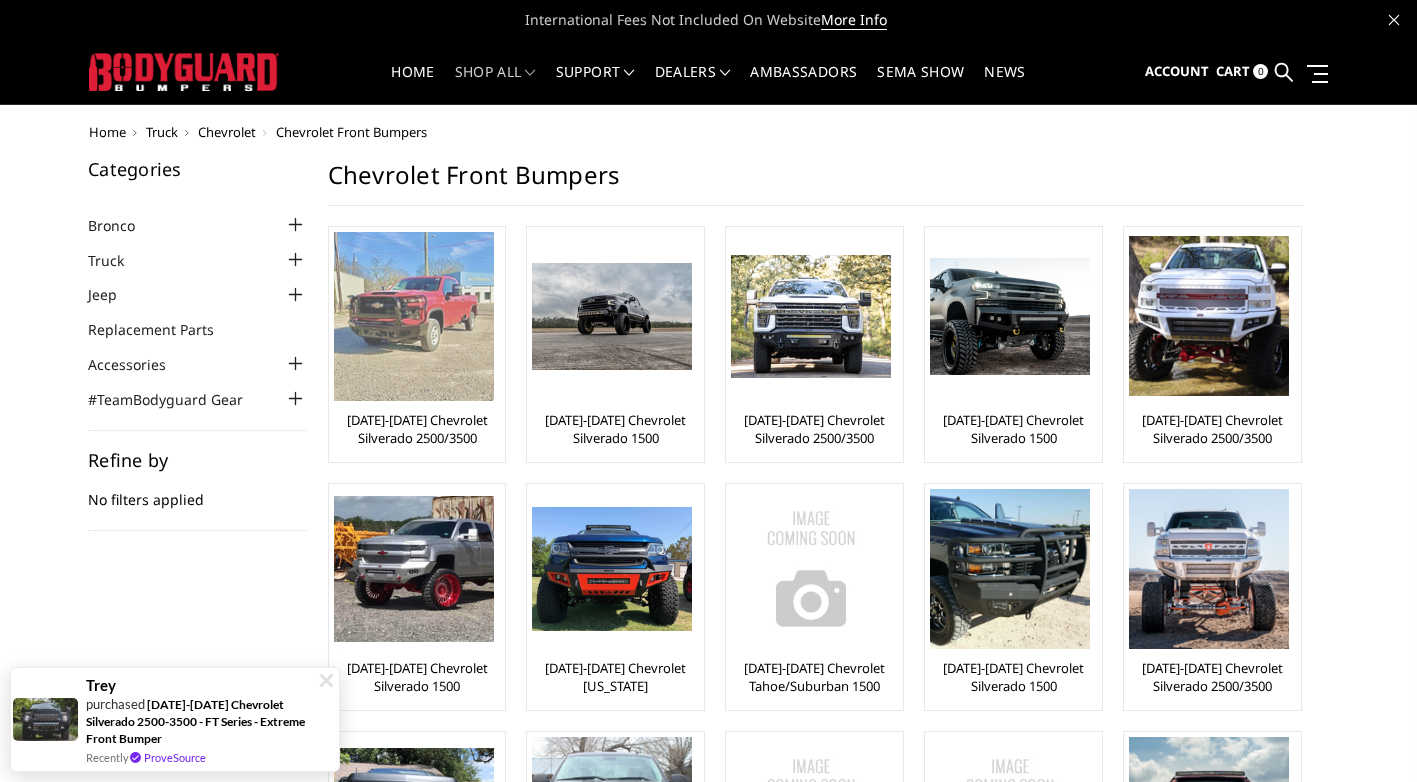 click on "[DATE]-[DATE] Chevrolet Silverado 2500/3500" at bounding box center (417, 429) 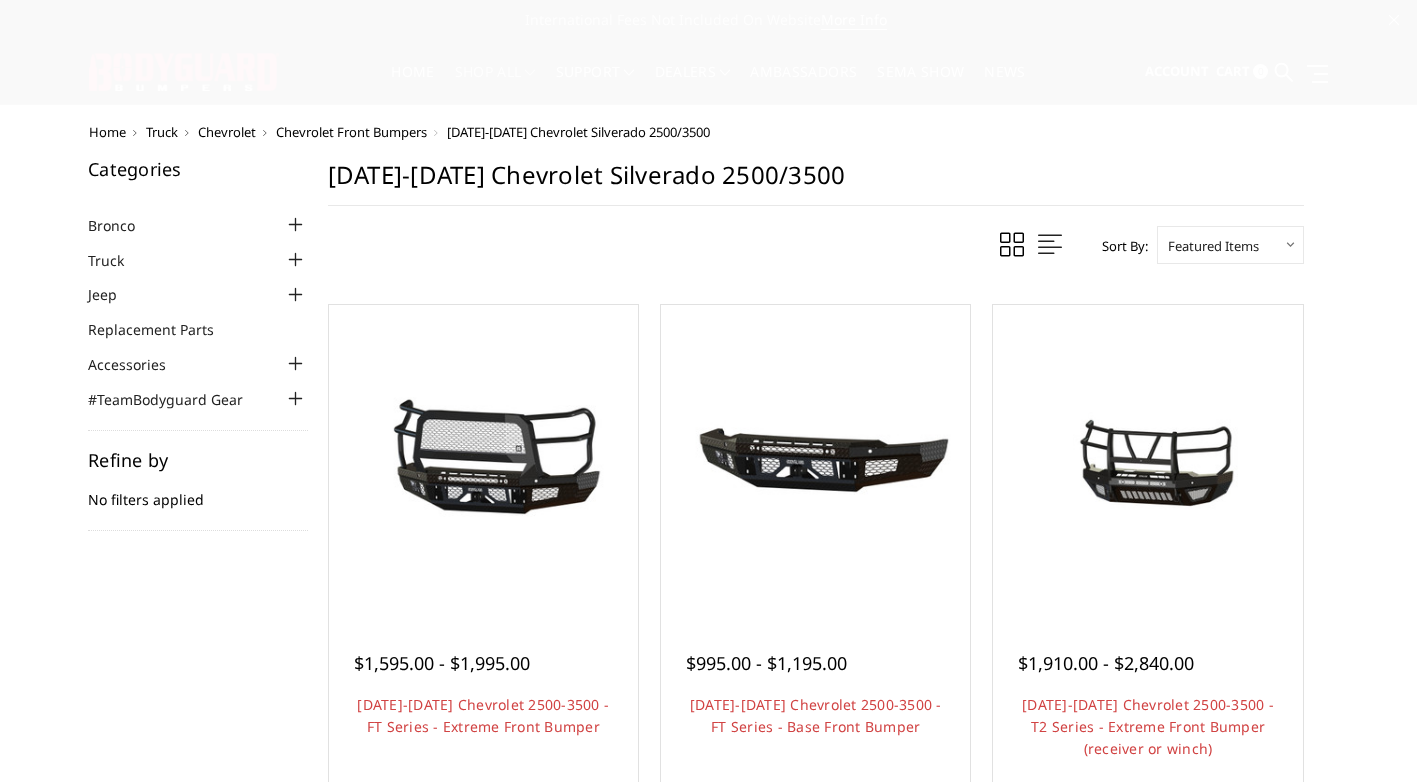 scroll, scrollTop: 0, scrollLeft: 0, axis: both 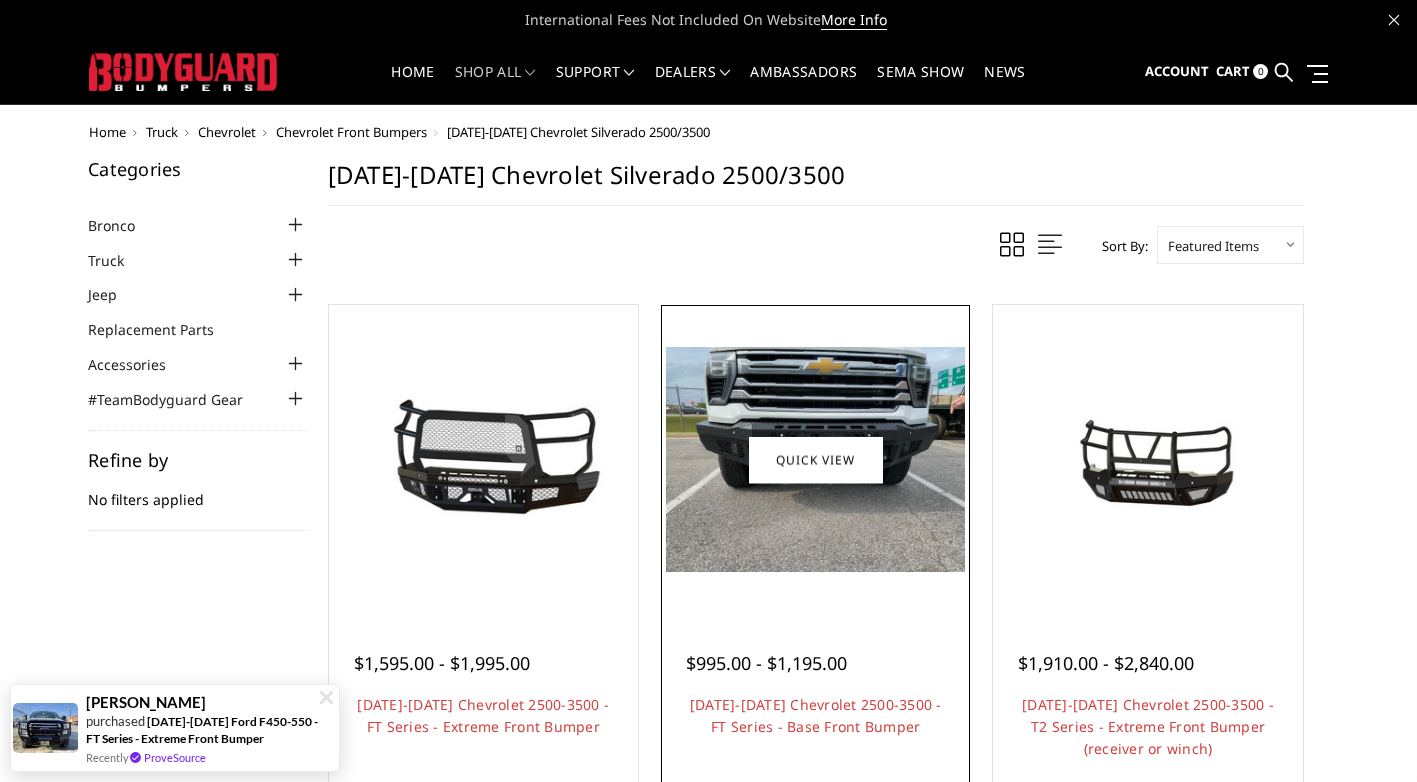 click at bounding box center (815, 459) 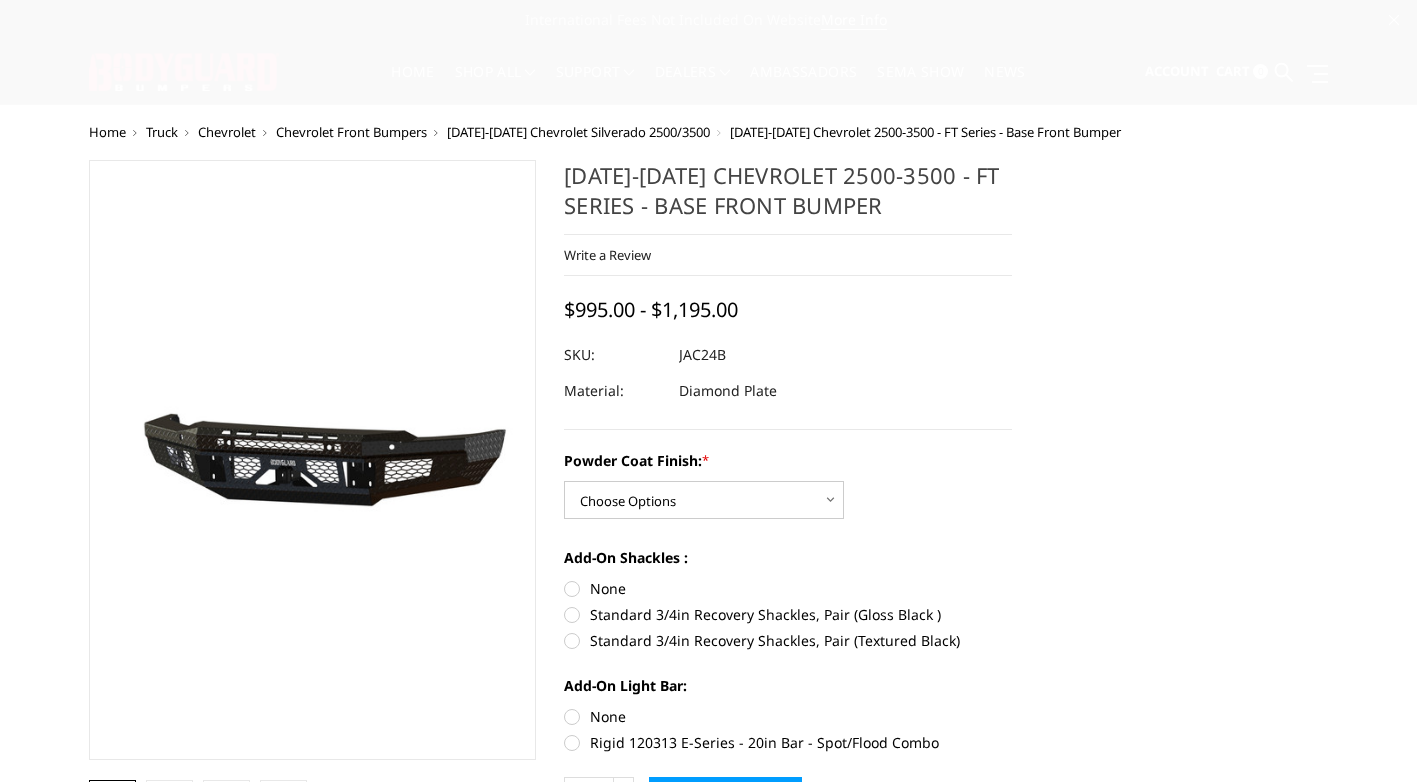 scroll, scrollTop: 0, scrollLeft: 0, axis: both 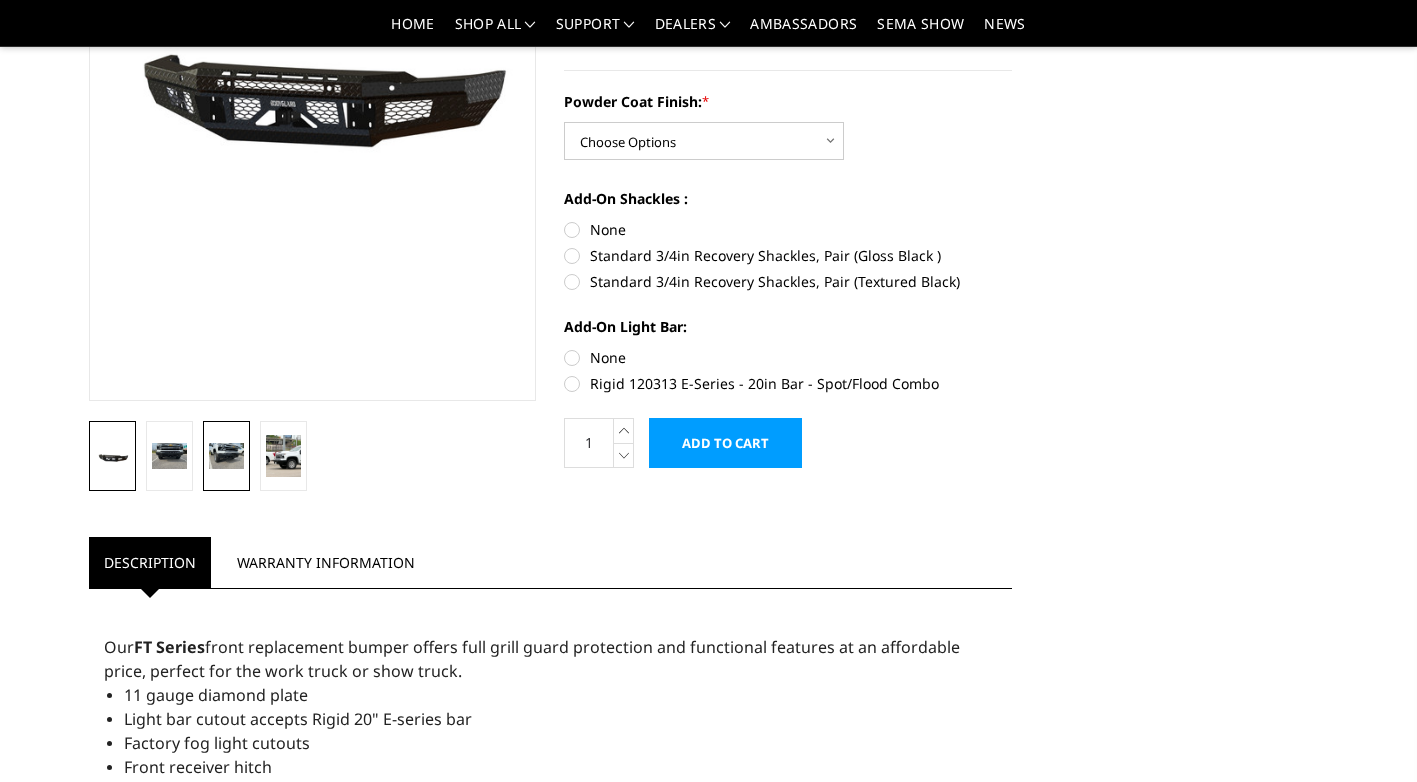 click at bounding box center [226, 456] 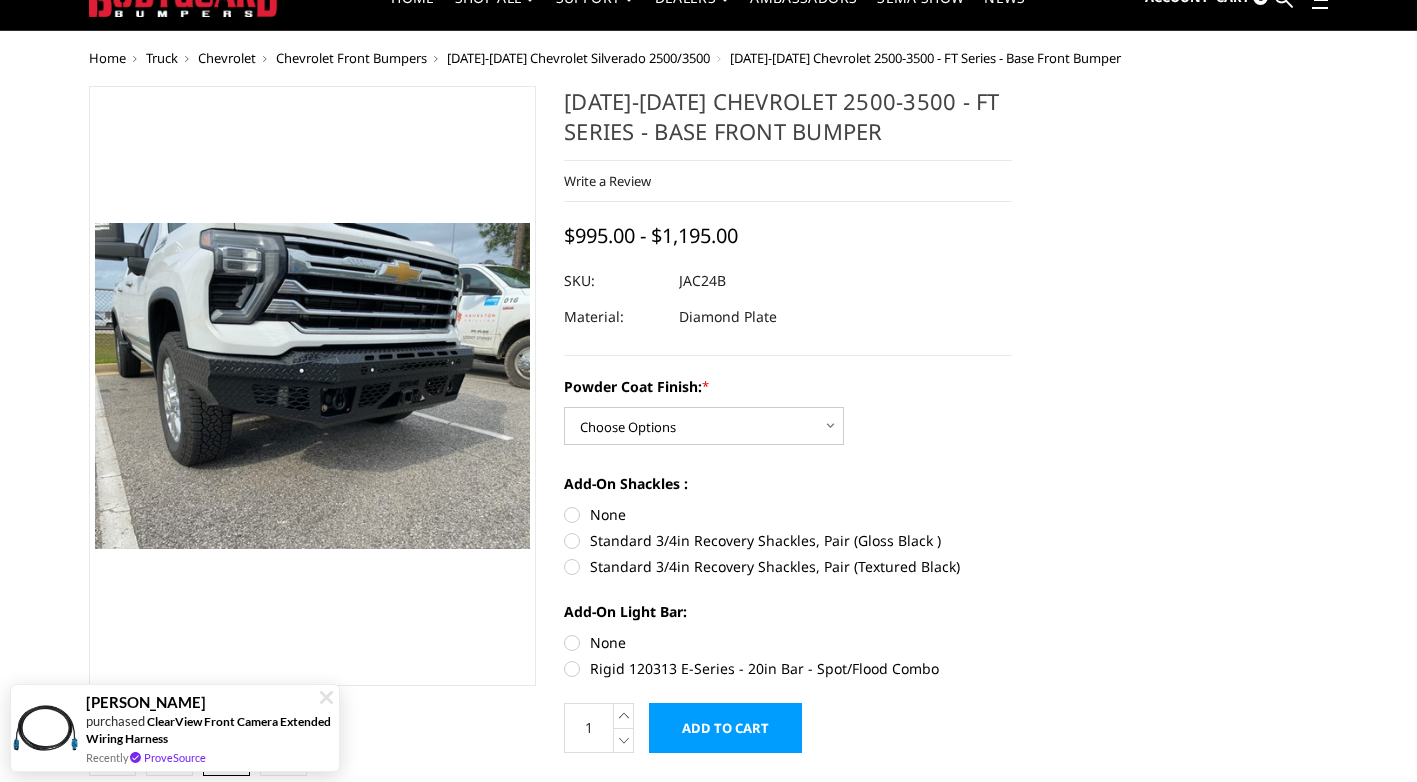 scroll, scrollTop: 39, scrollLeft: 0, axis: vertical 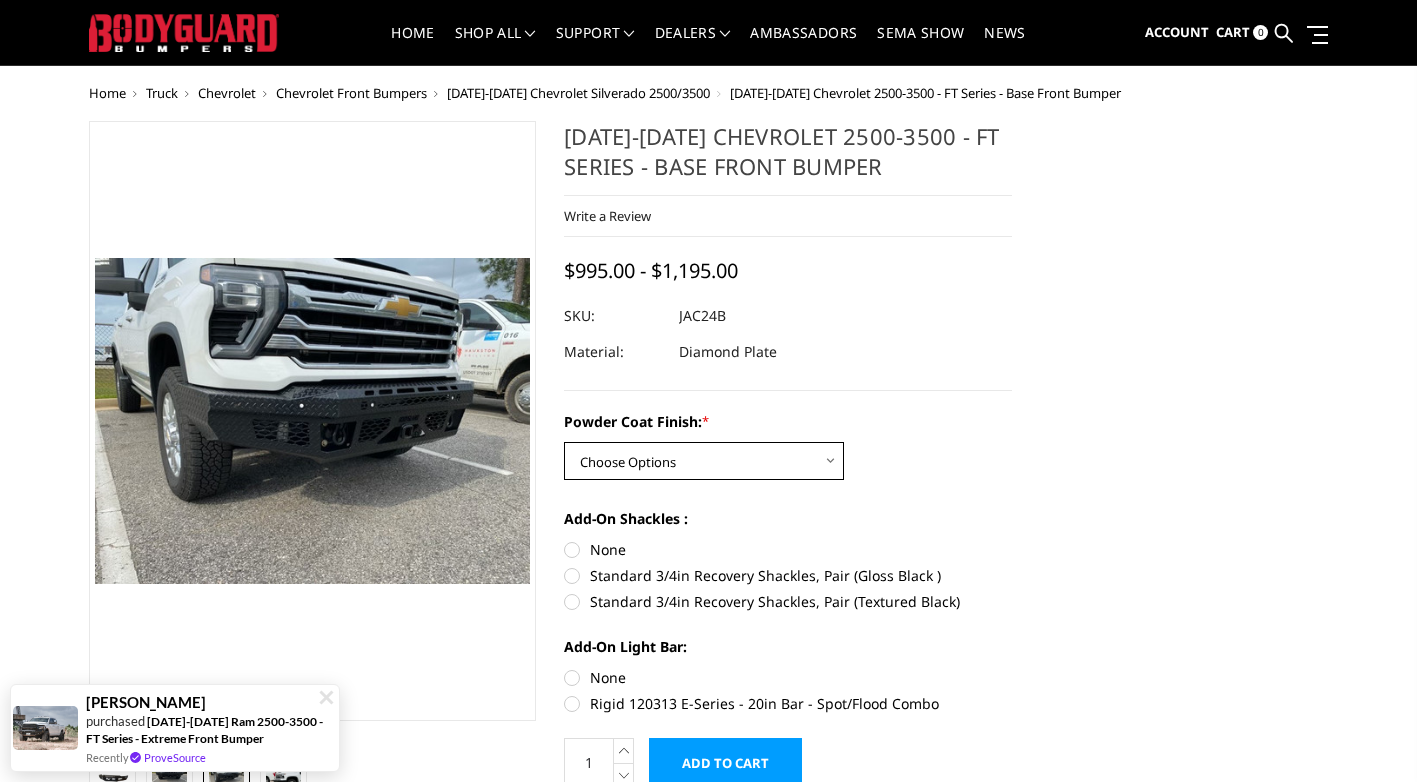 click on "Choose Options
Bare Metal
Gloss Black Powder Coat
Textured Black Powder Coat" at bounding box center [704, 461] 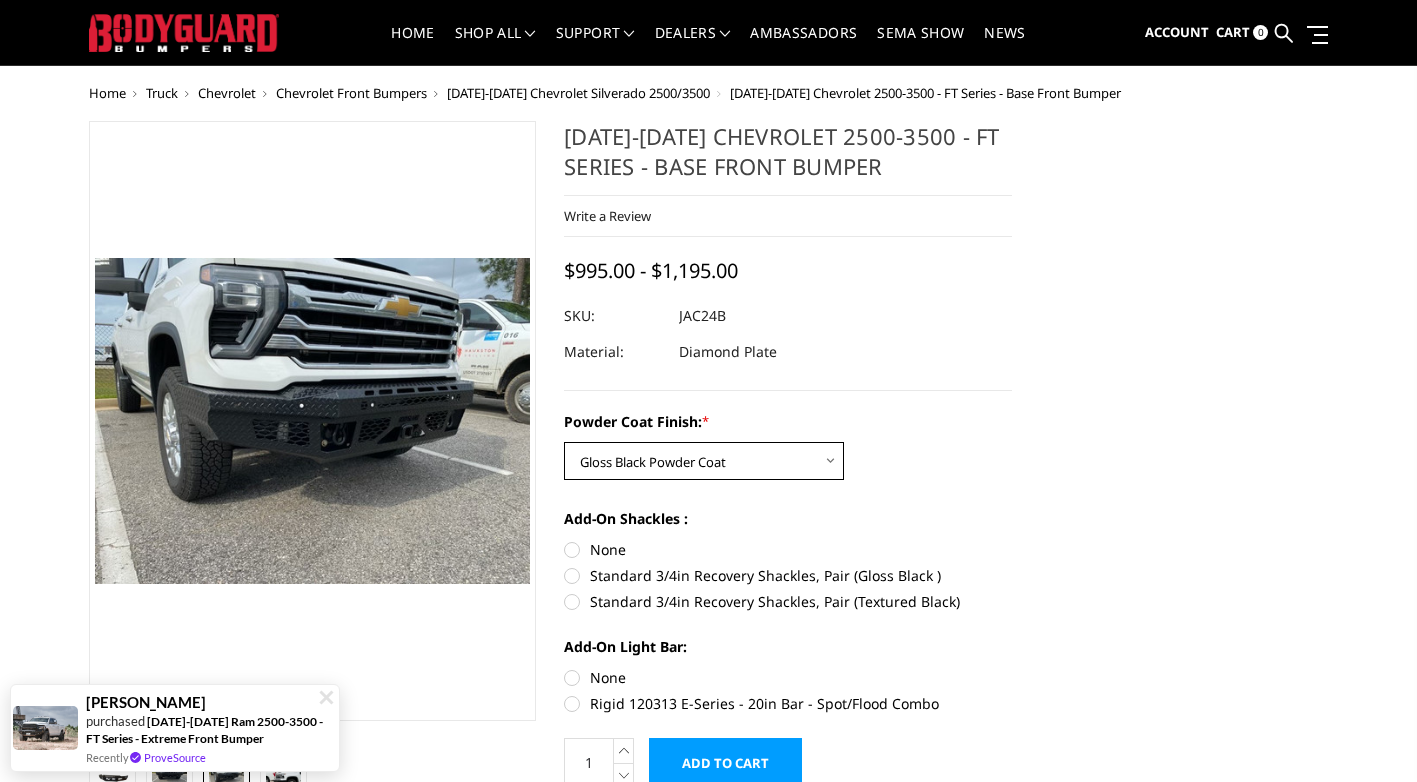click on "Choose Options
Bare Metal
Gloss Black Powder Coat
Textured Black Powder Coat" at bounding box center [704, 461] 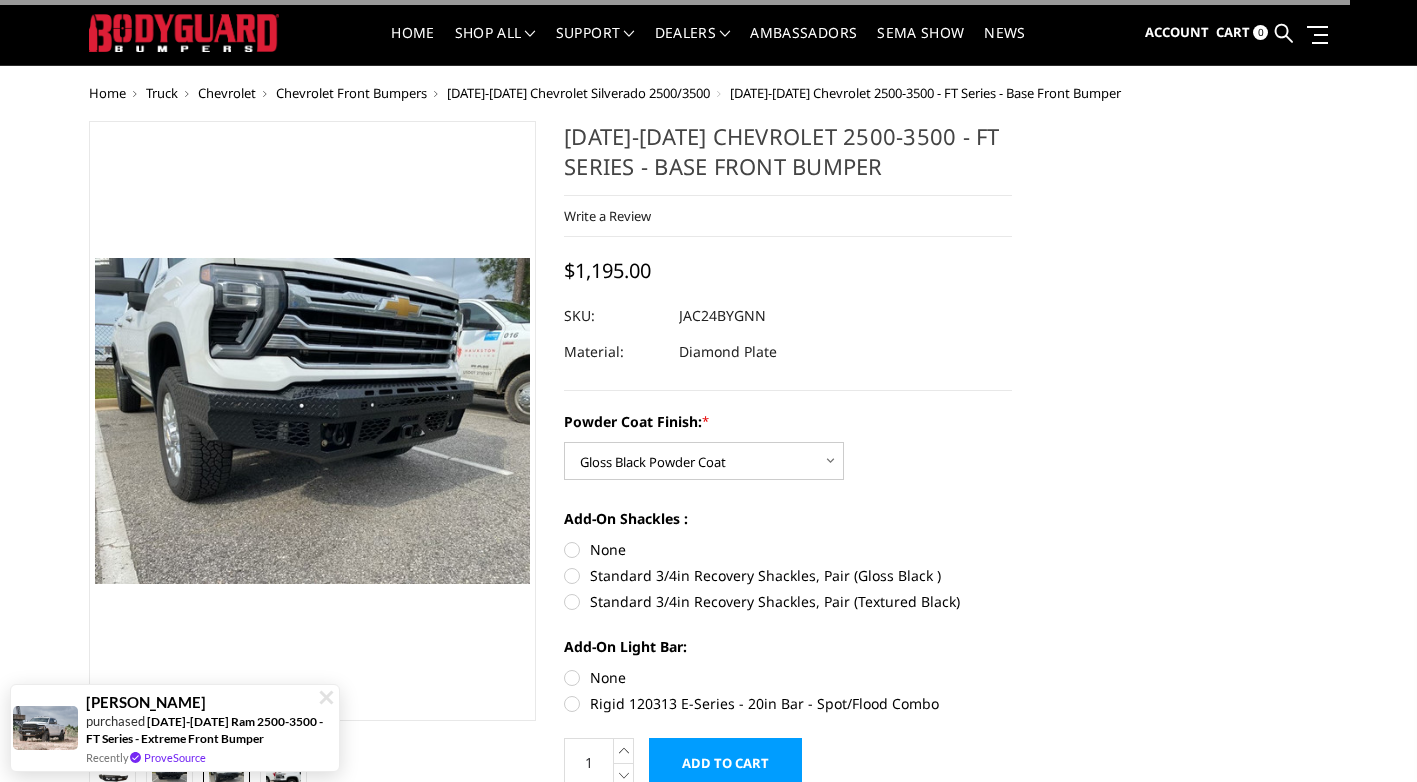 click on "2024-2025 Chevrolet 2500-3500 - FT Series - Base Front Bumper
Write a Review
Write a Review
×
*
*" at bounding box center (709, 994) 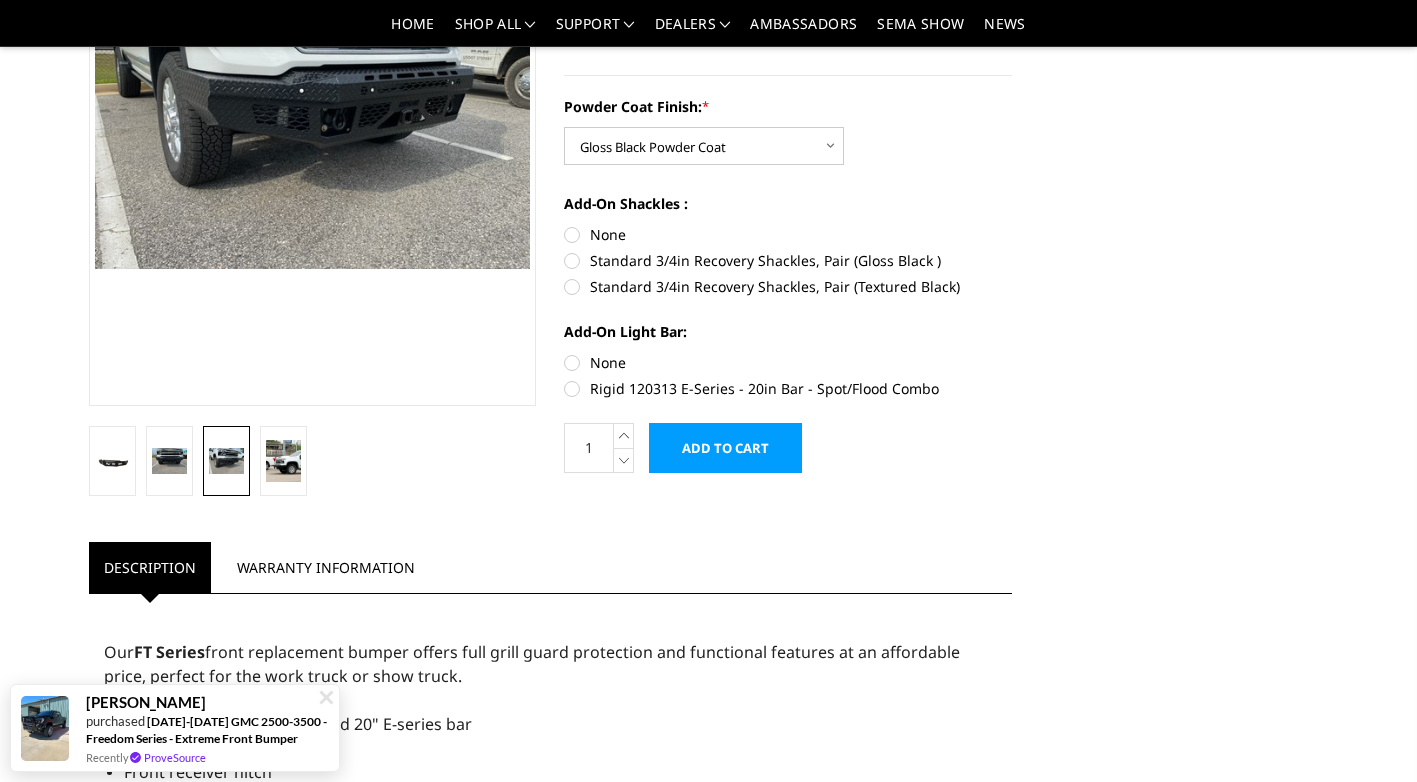 scroll, scrollTop: 339, scrollLeft: 0, axis: vertical 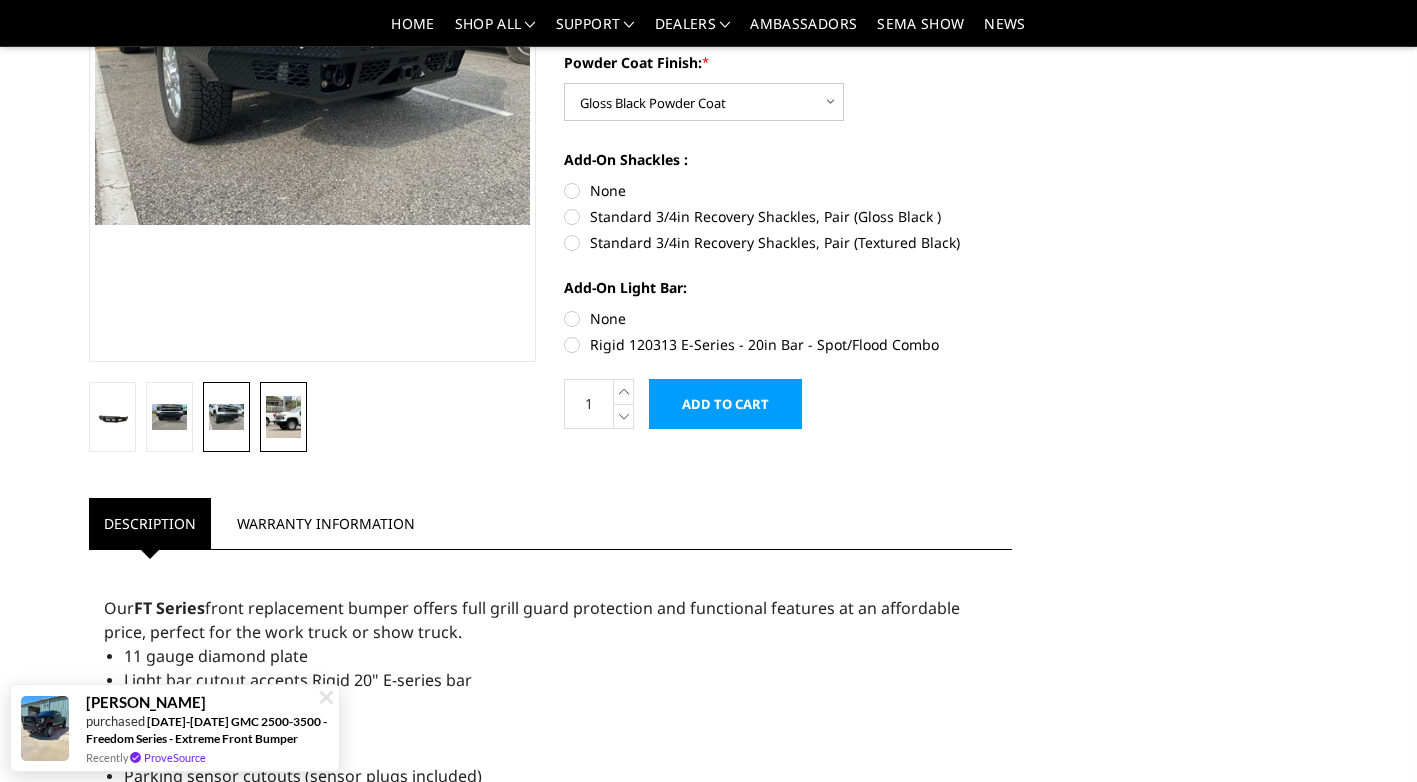 click at bounding box center (283, 417) 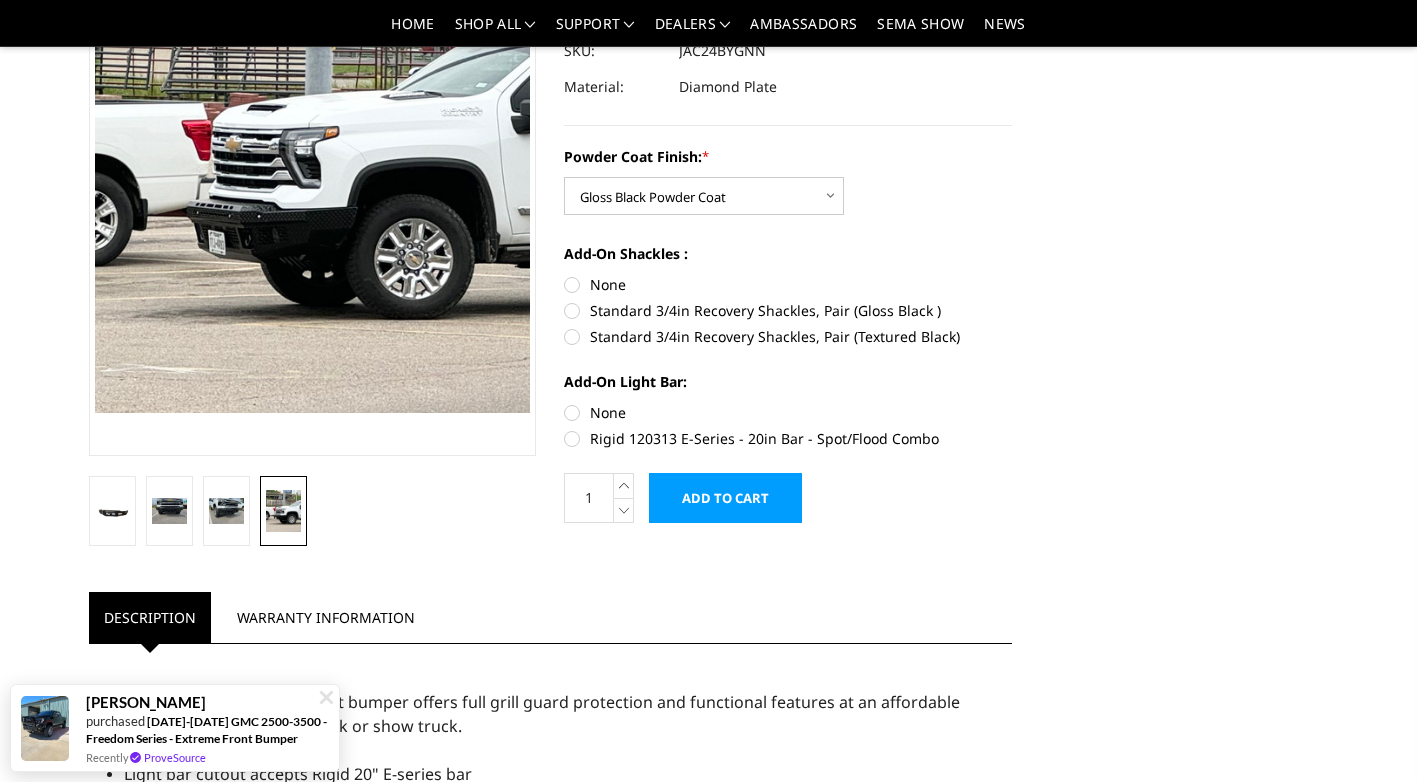 scroll, scrollTop: 145, scrollLeft: 0, axis: vertical 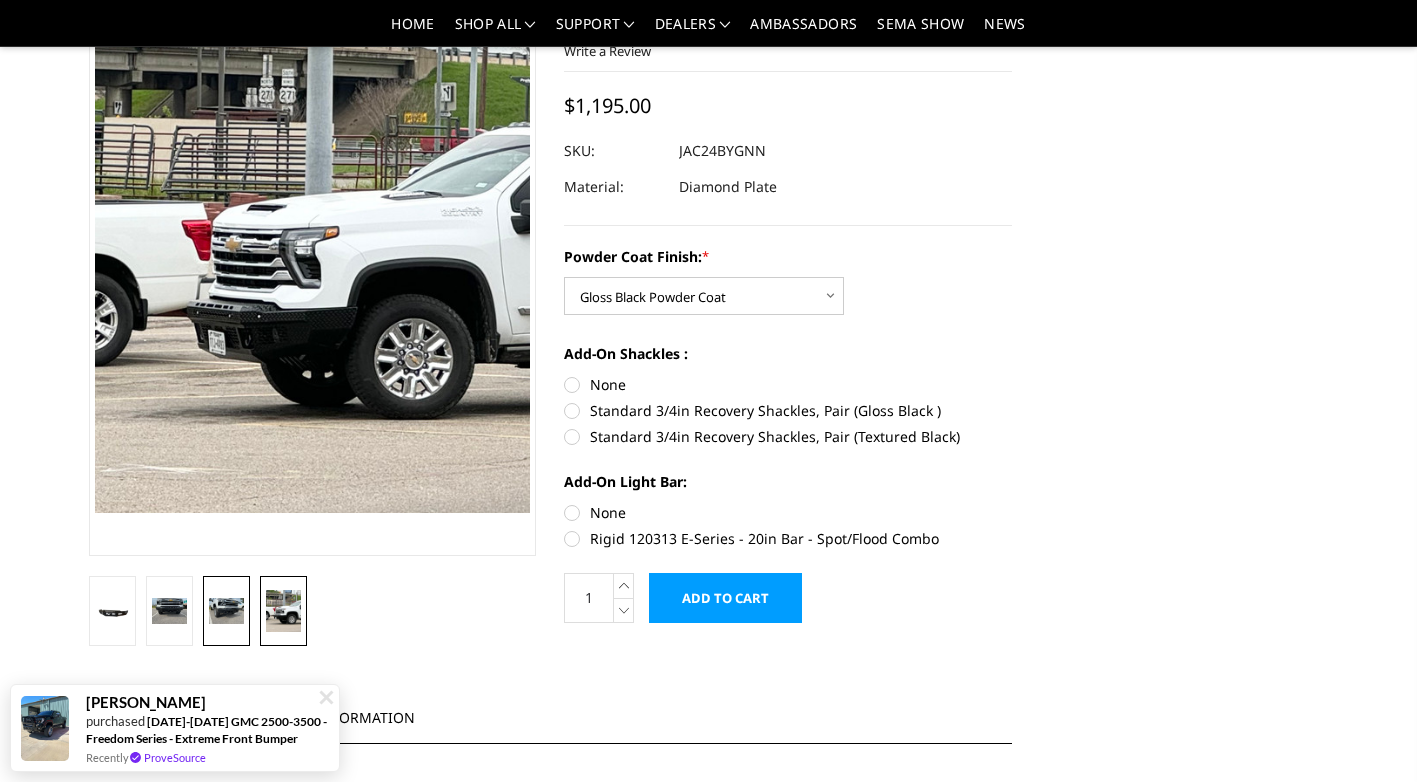click at bounding box center (226, 611) 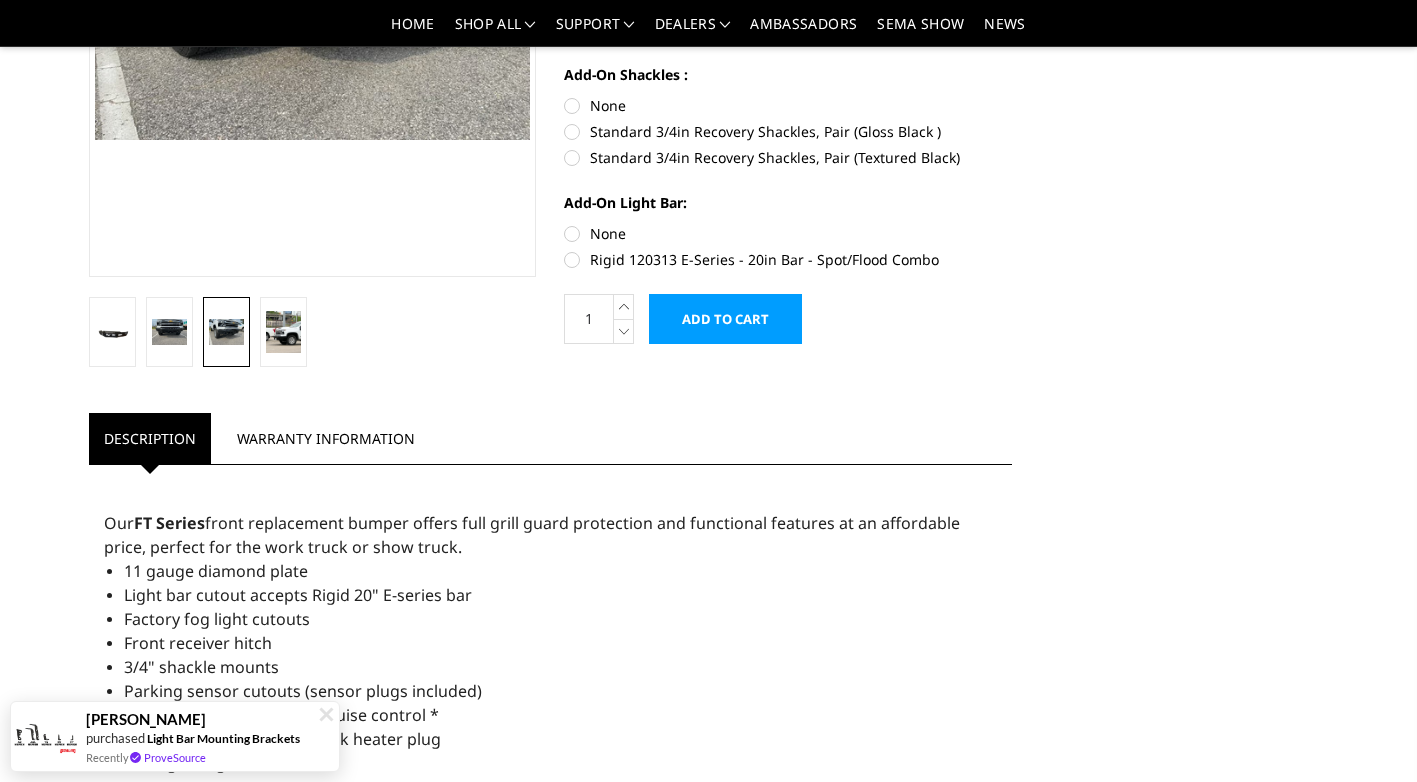 scroll, scrollTop: 0, scrollLeft: 0, axis: both 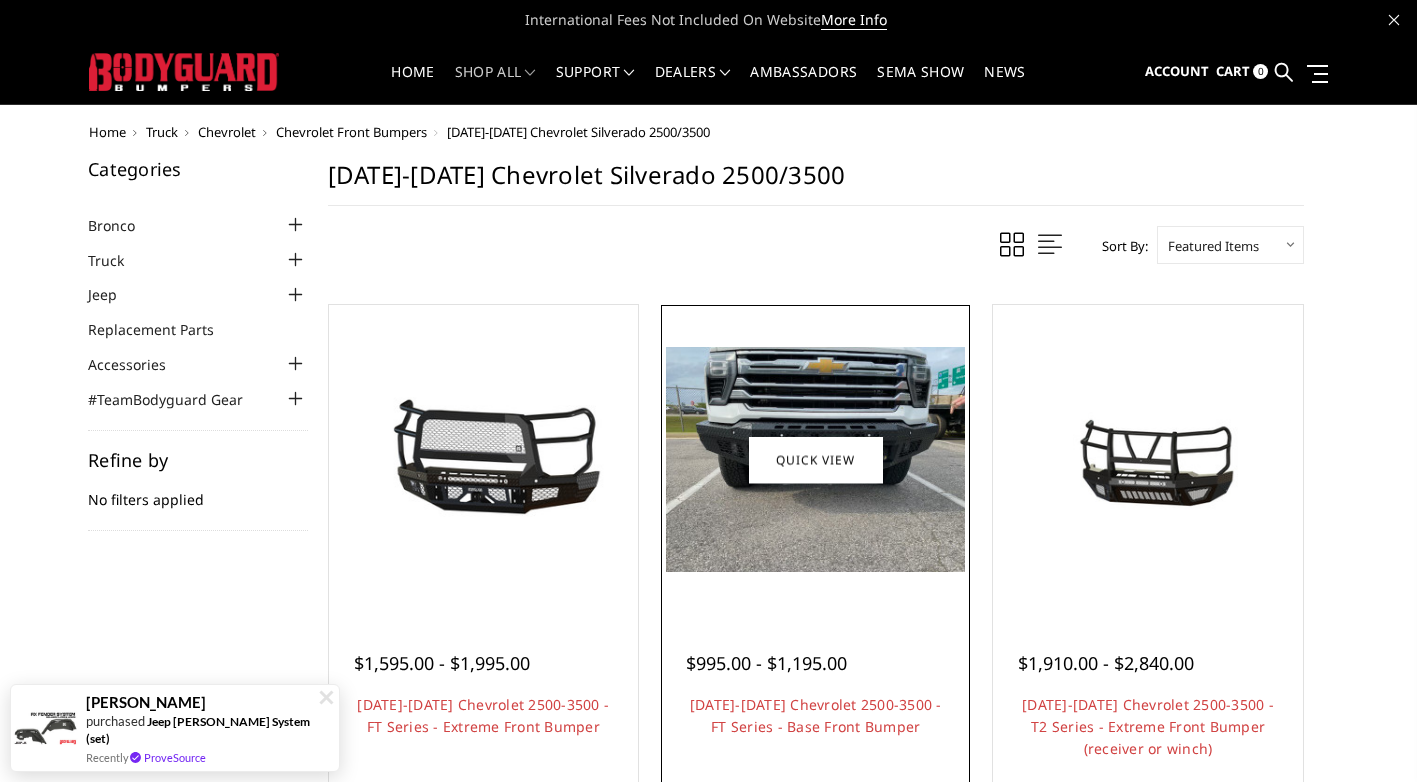 click at bounding box center [815, 459] 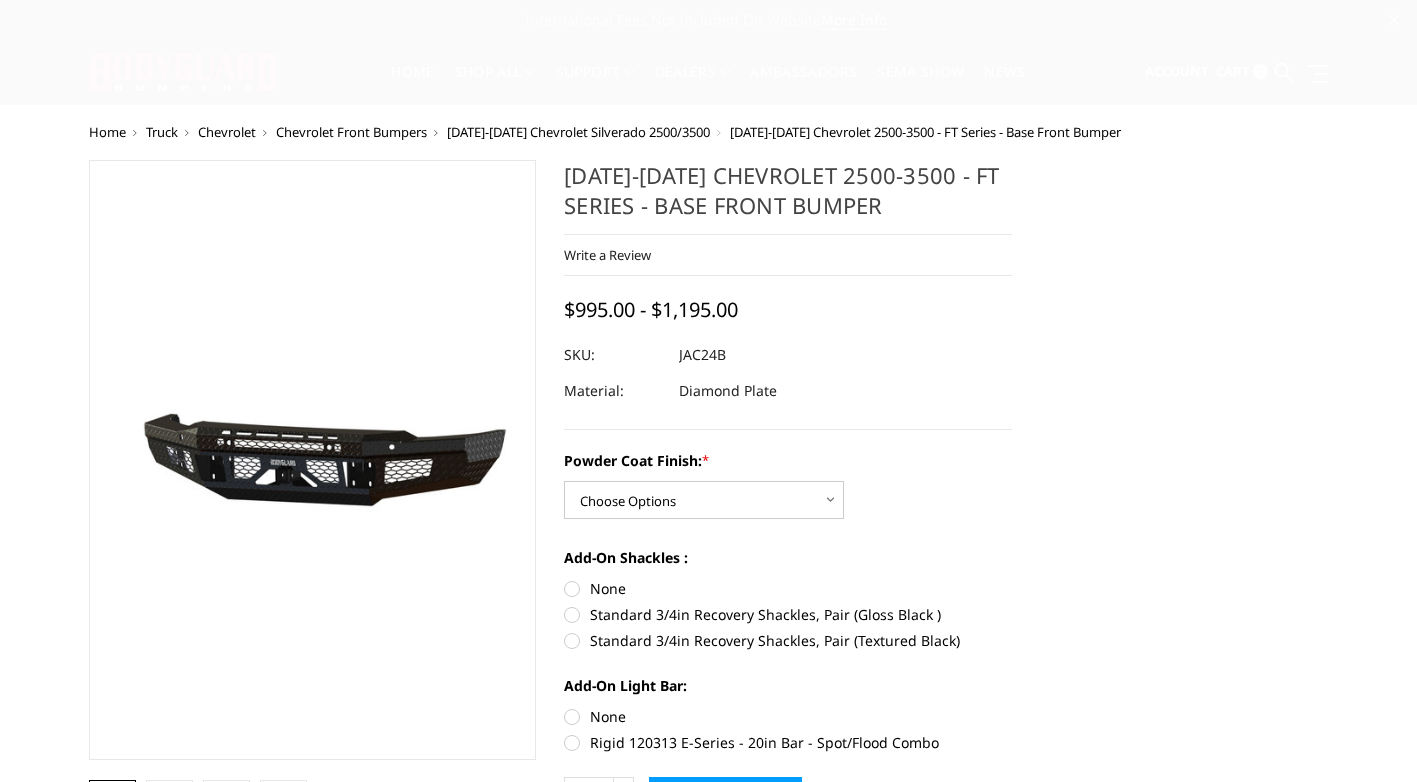 scroll, scrollTop: 0, scrollLeft: 0, axis: both 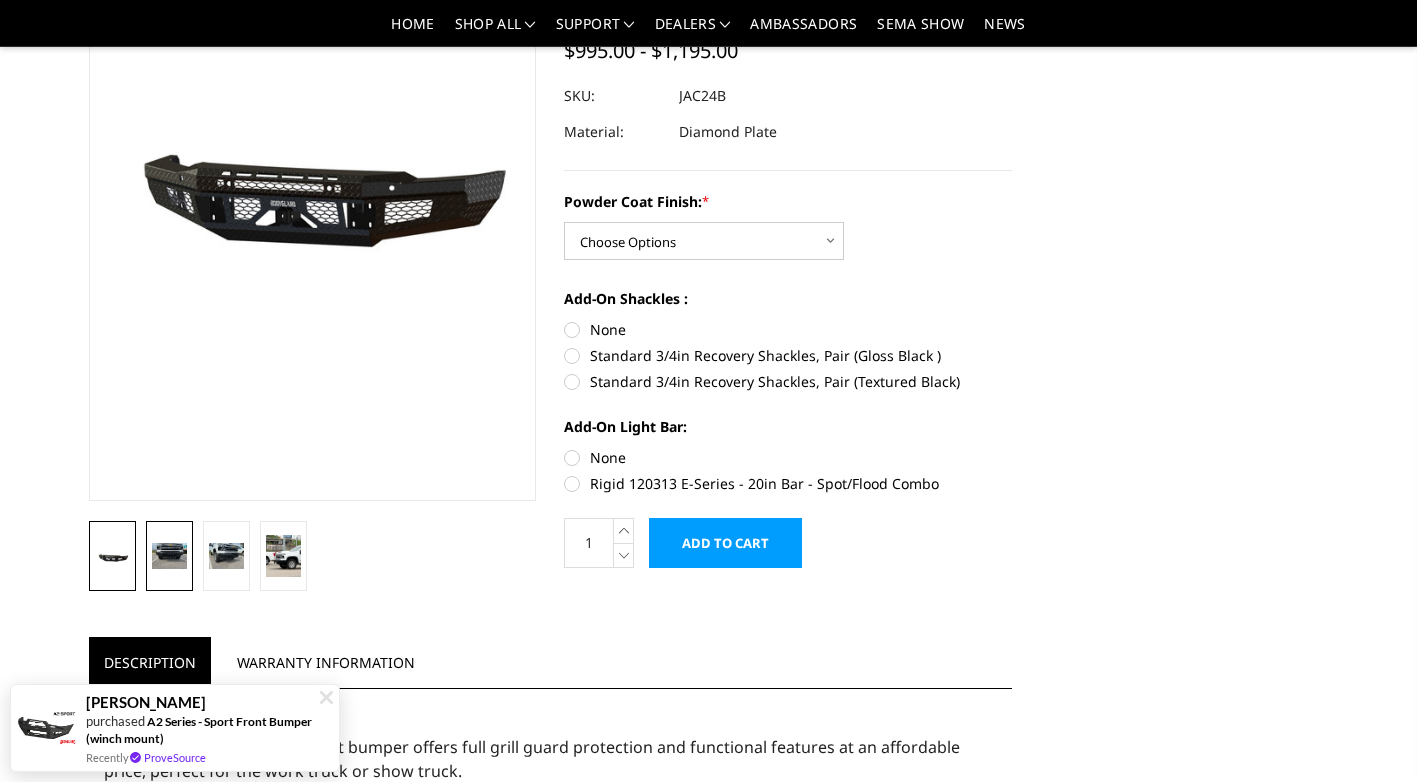 click at bounding box center [169, 556] 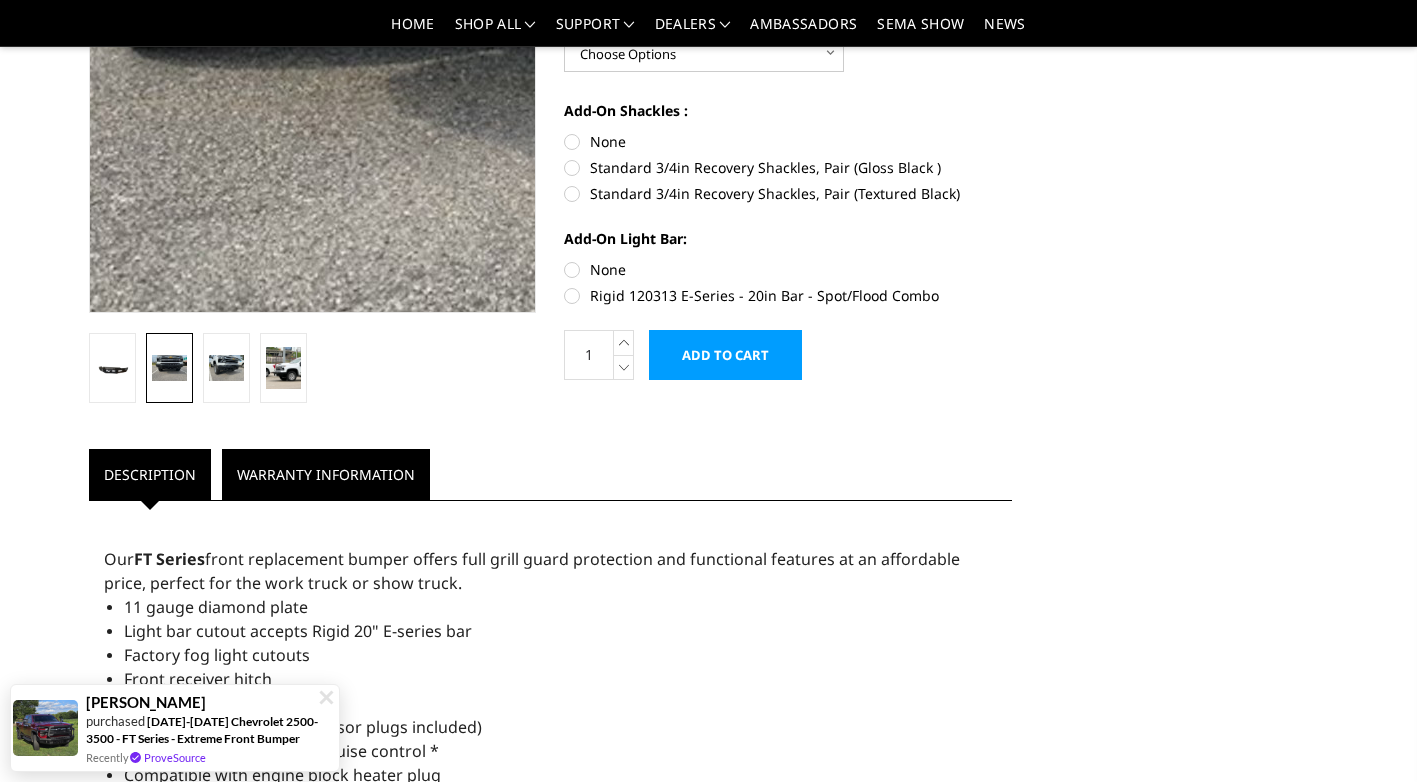 scroll, scrollTop: 400, scrollLeft: 0, axis: vertical 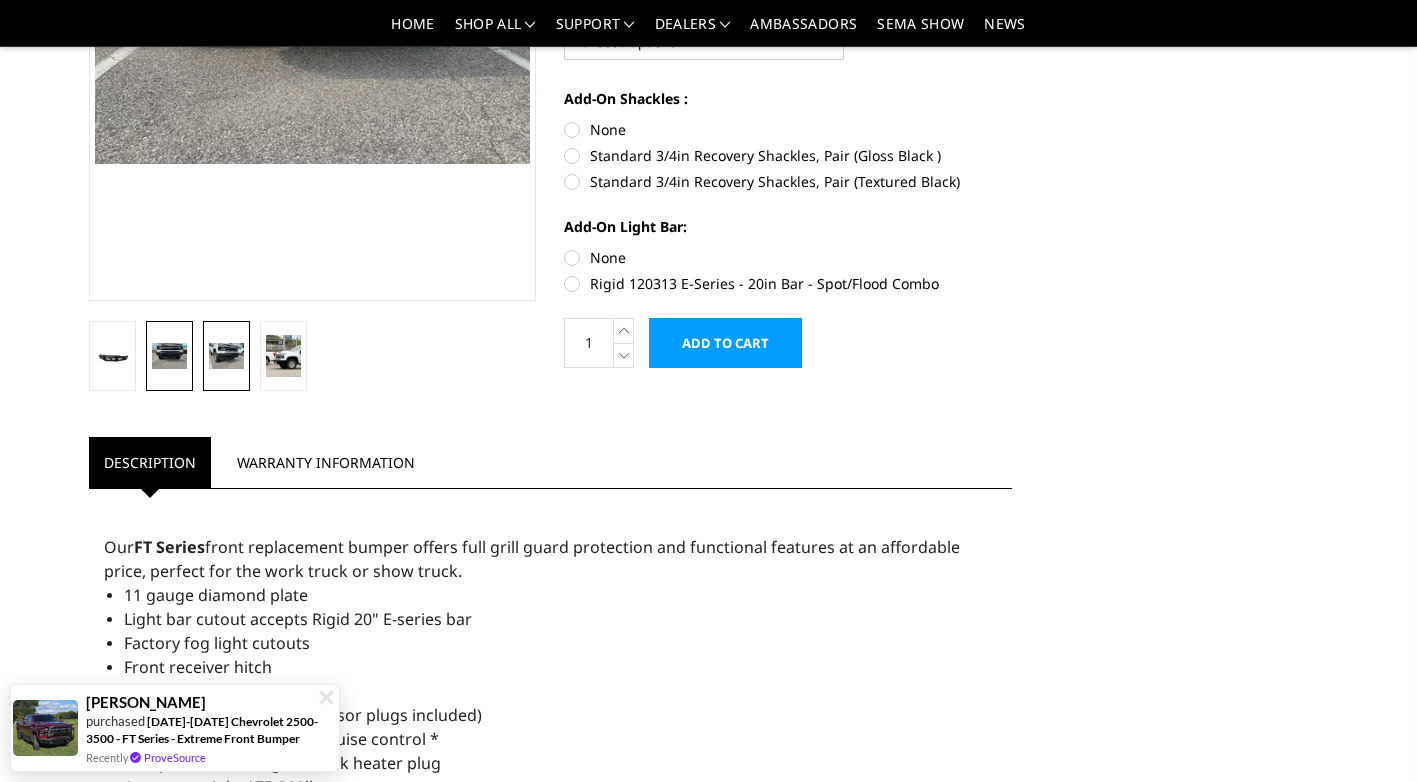 click at bounding box center [226, 356] 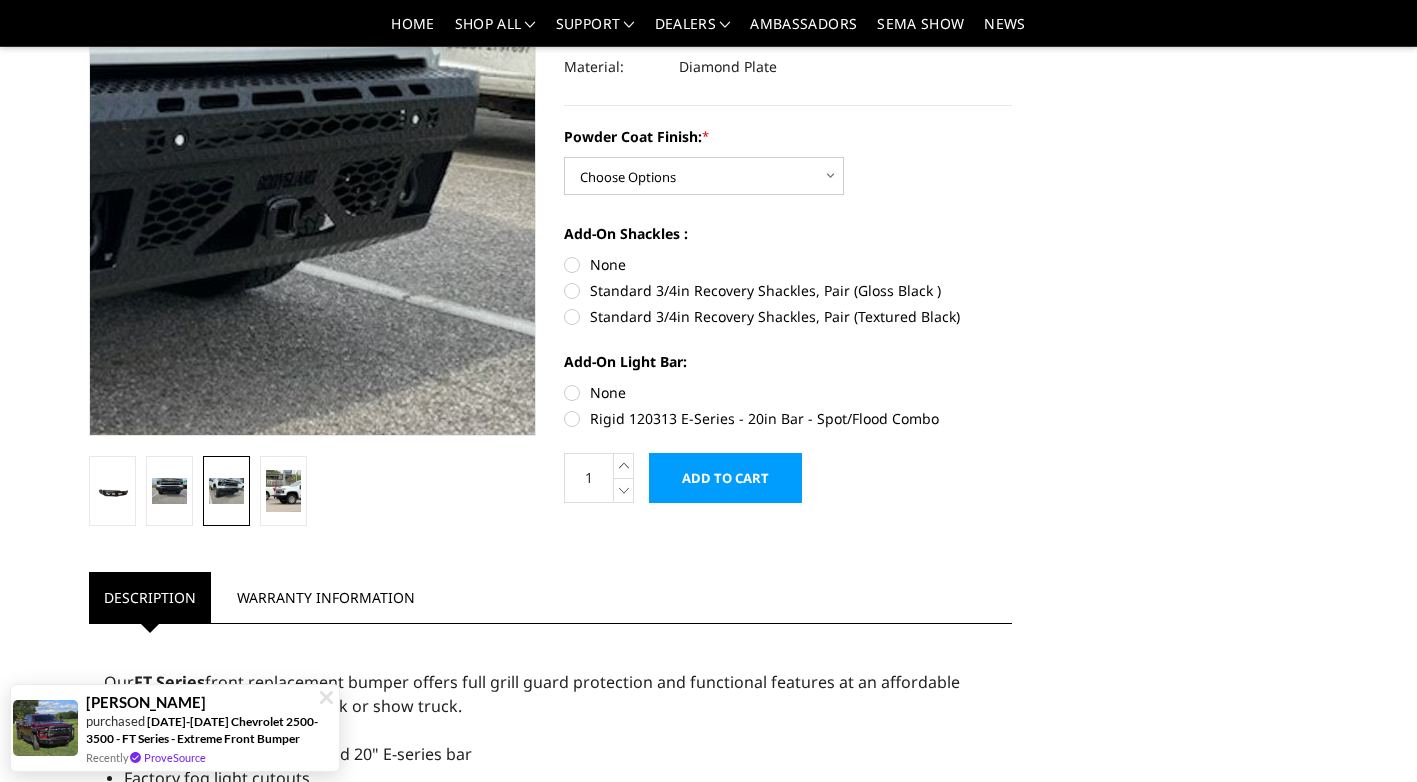 scroll, scrollTop: 300, scrollLeft: 0, axis: vertical 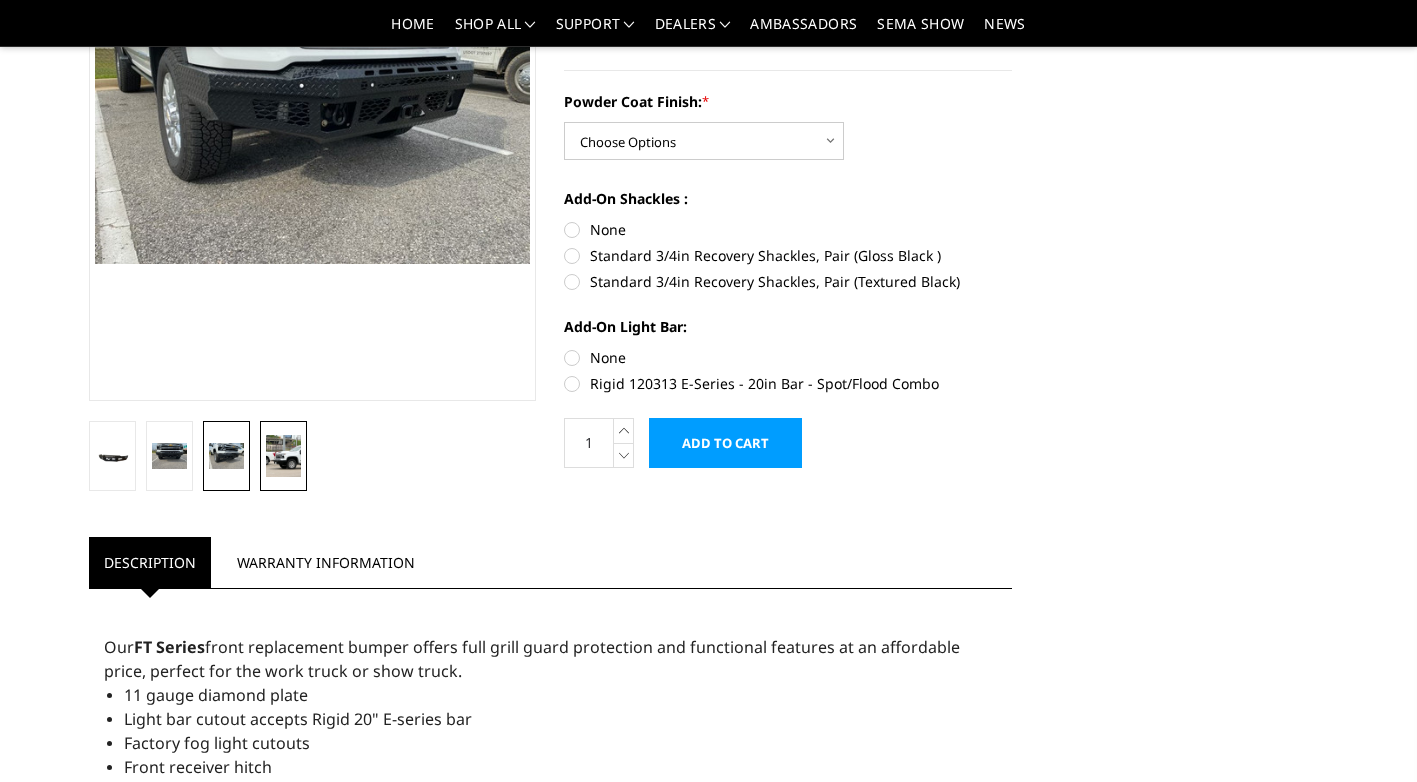 click at bounding box center (283, 456) 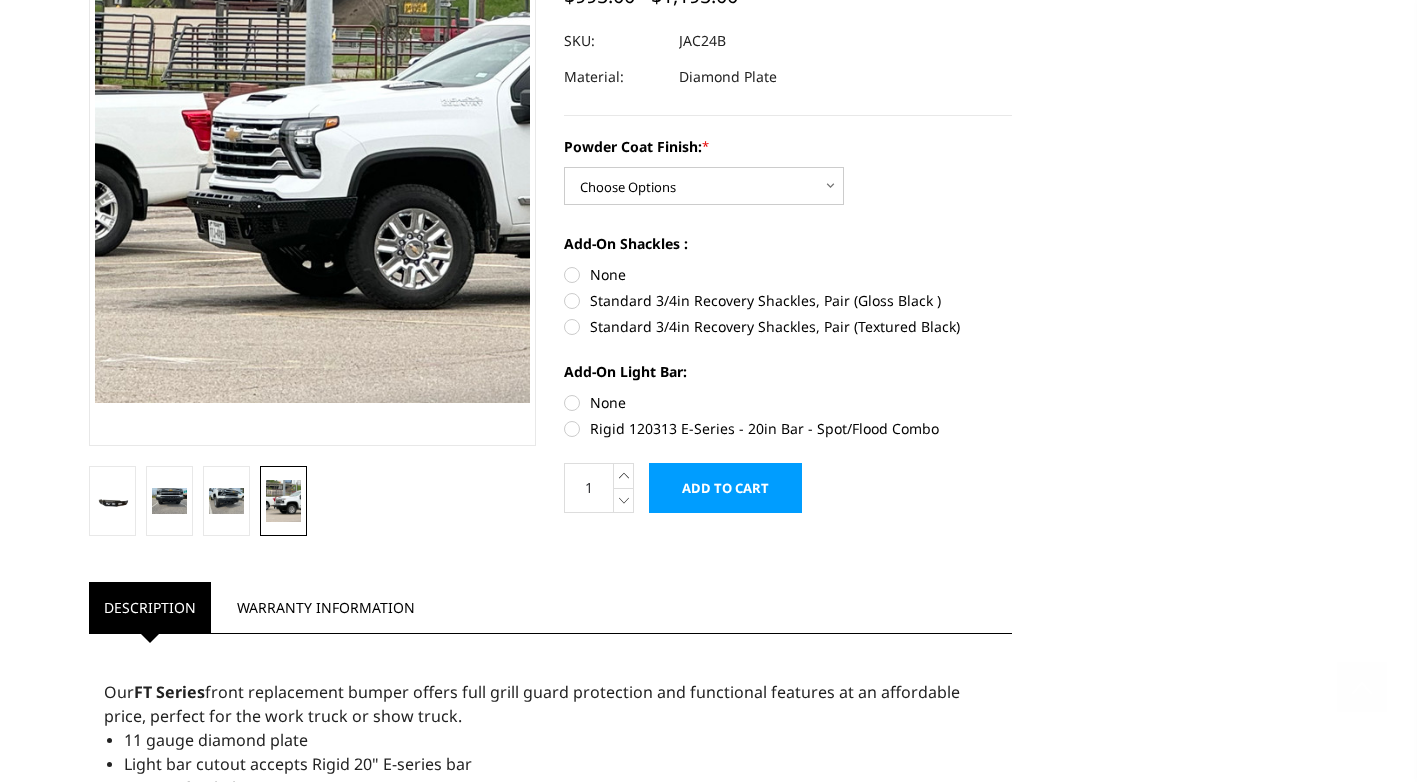 scroll, scrollTop: 0, scrollLeft: 0, axis: both 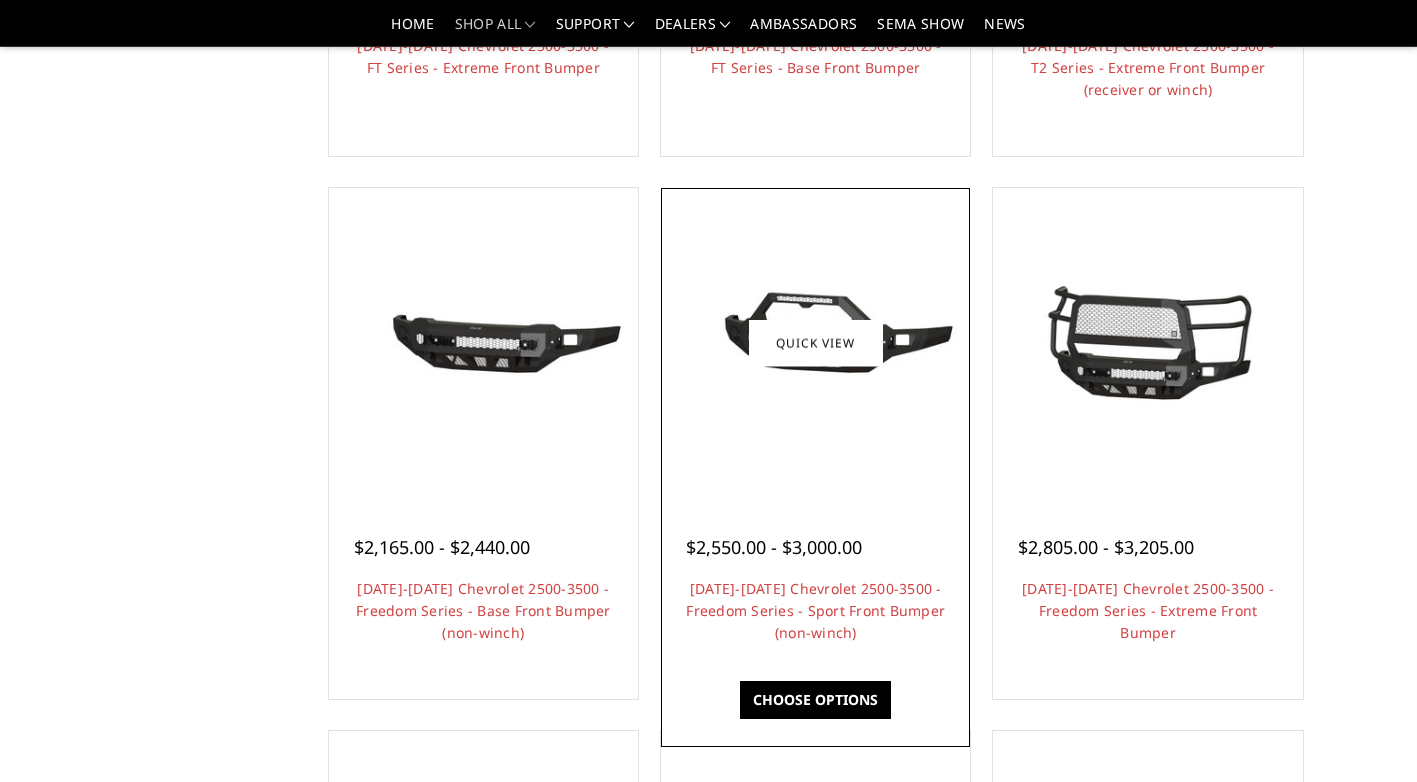 click at bounding box center [815, 343] 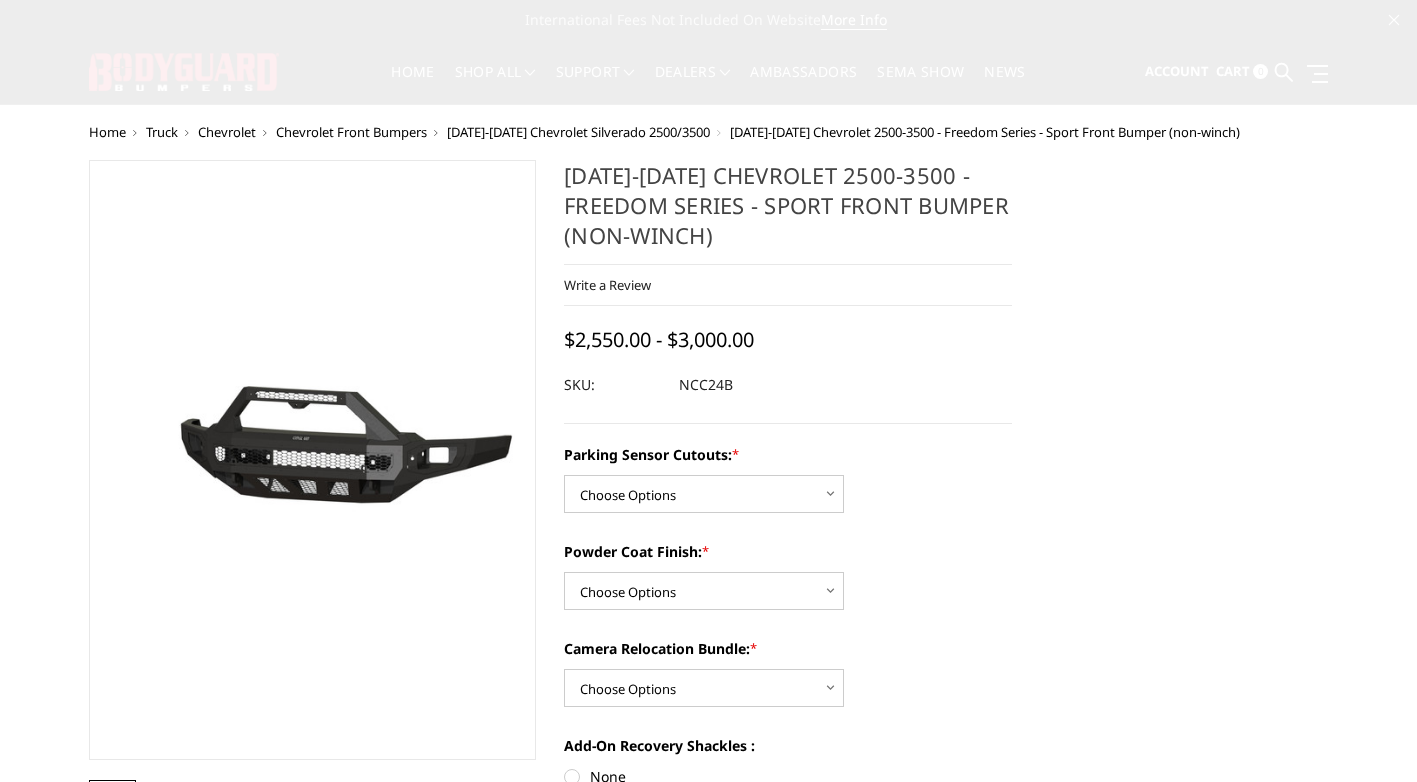 scroll, scrollTop: 0, scrollLeft: 0, axis: both 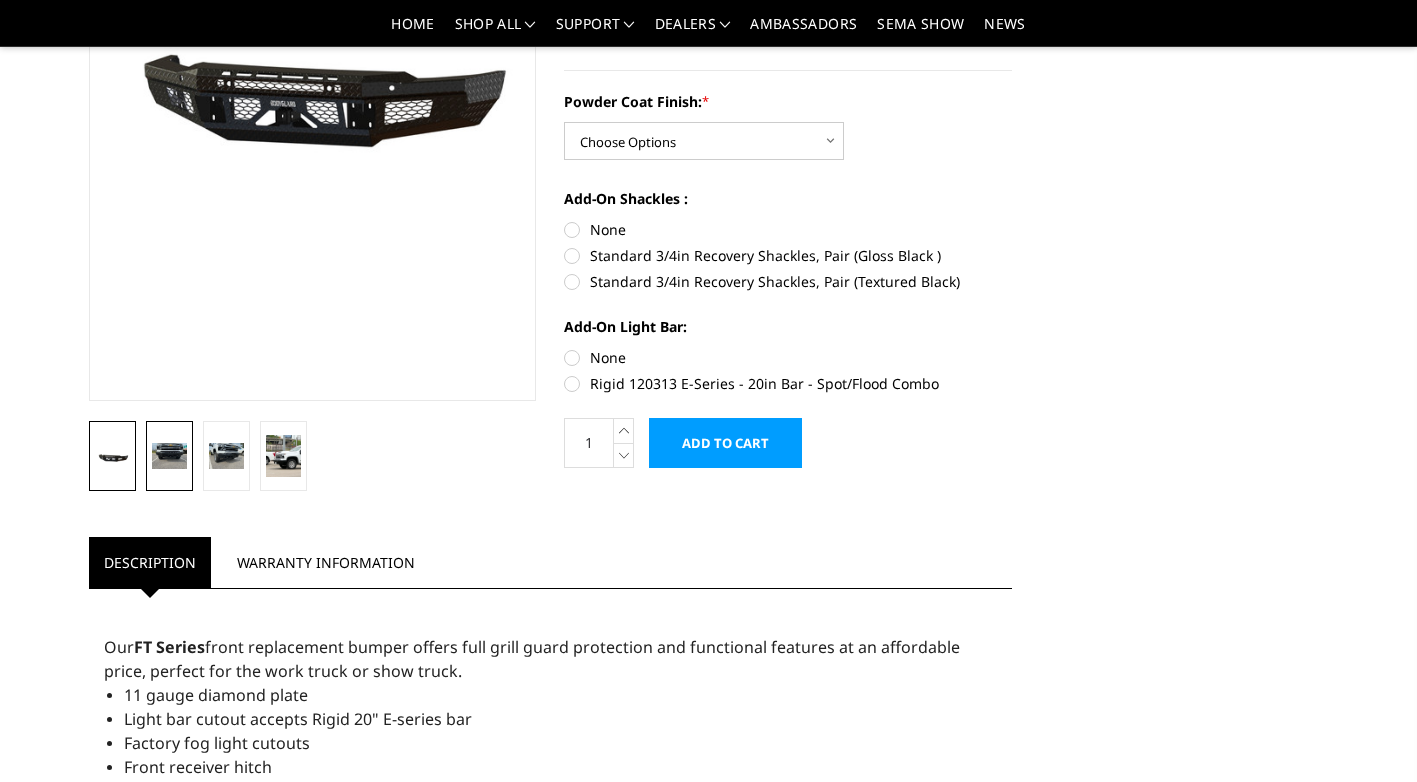 click at bounding box center [169, 456] 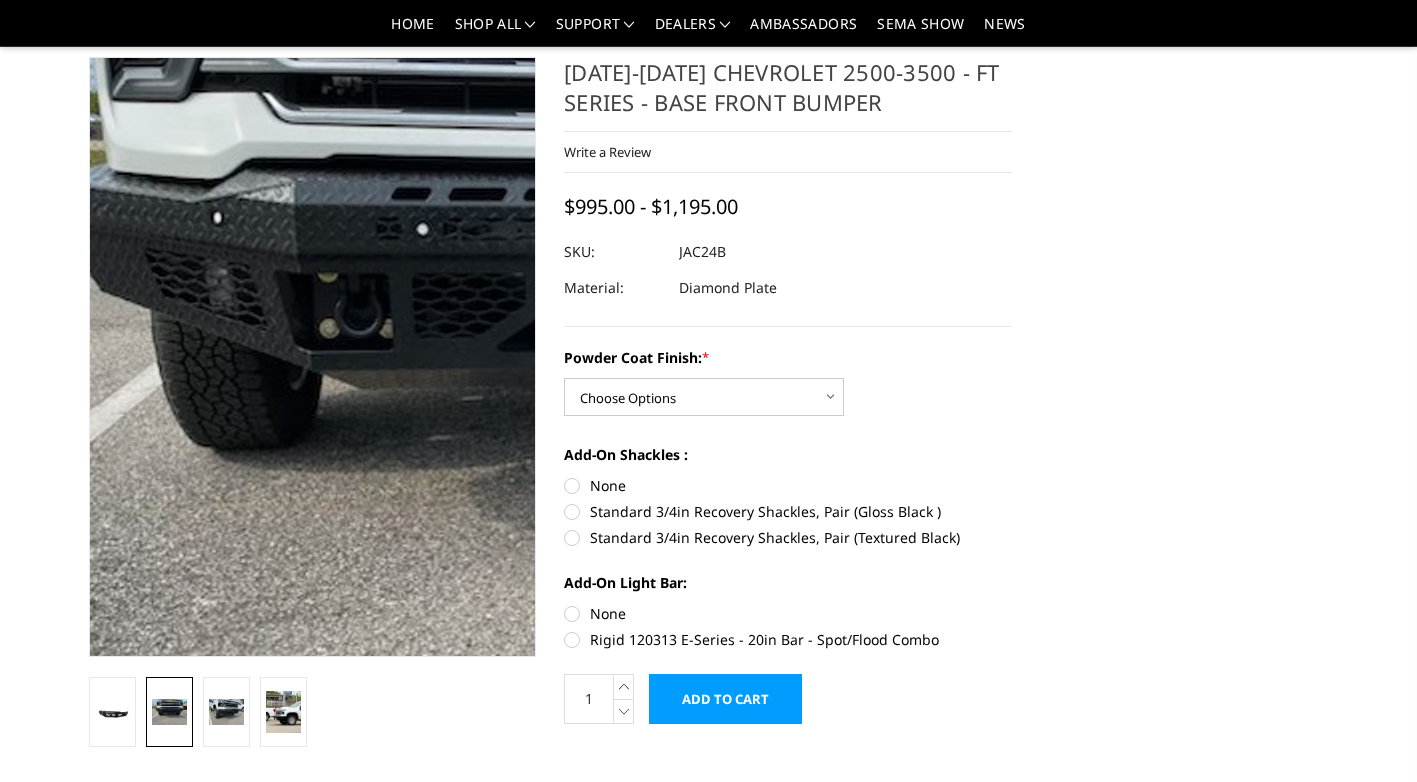 scroll, scrollTop: 39, scrollLeft: 0, axis: vertical 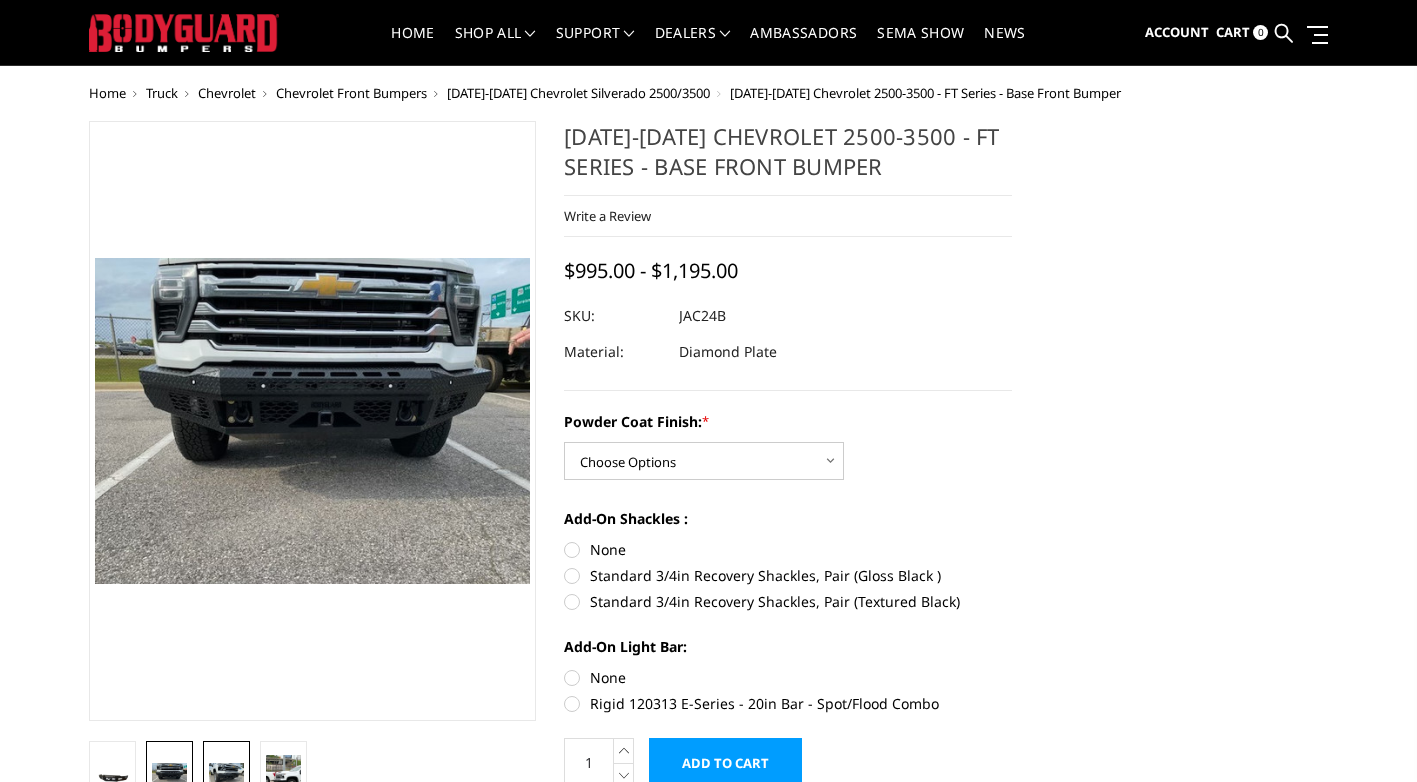 click at bounding box center [226, 776] 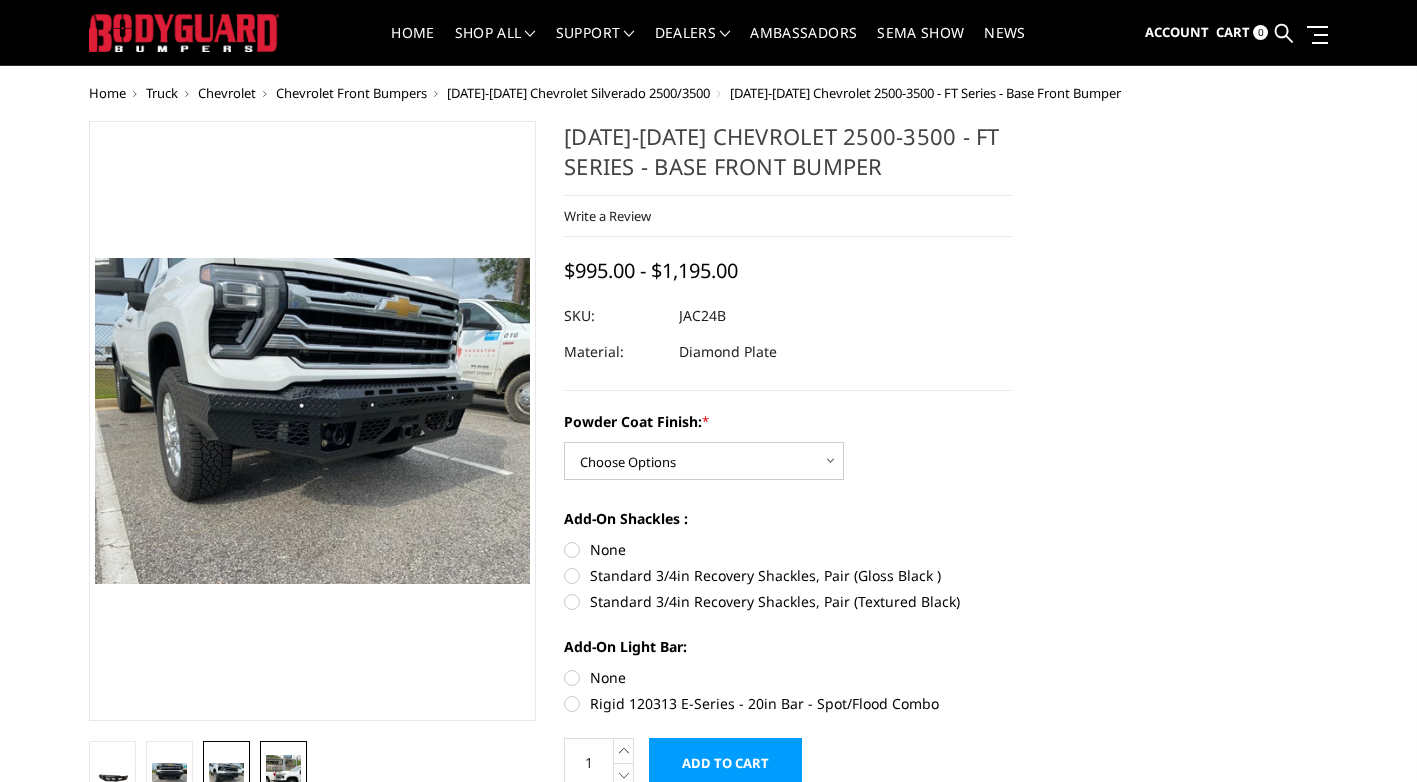 click at bounding box center [283, 776] 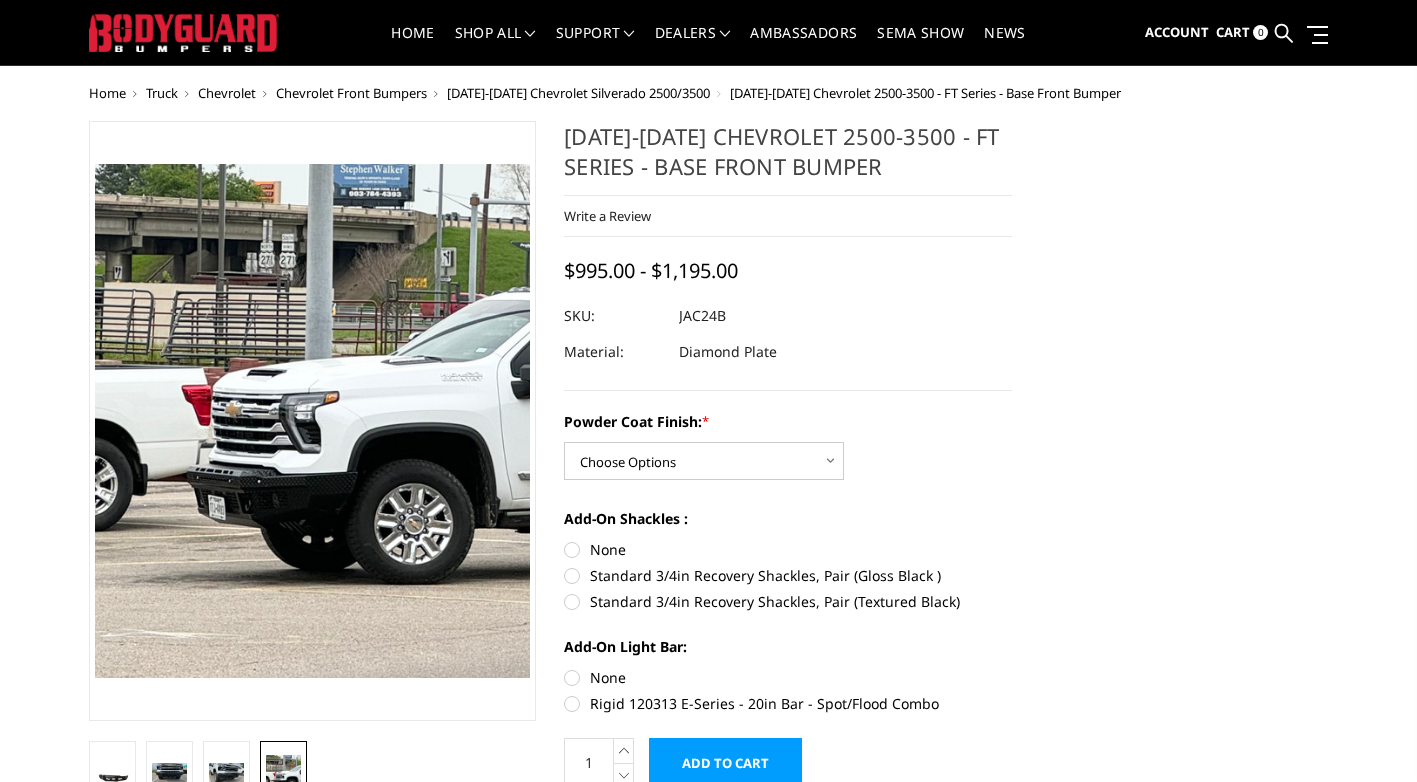 click on "International Fees Not Included On Website
More Info
Home
shop all
Bronco
[DATE]-[DATE] Bronco Front
[DATE]-[DATE] Bronco Rear
[DATE]-[DATE] Bronco Steps
[DATE]-[DATE] Bronco Accessories
Truck" at bounding box center [708, 1121] 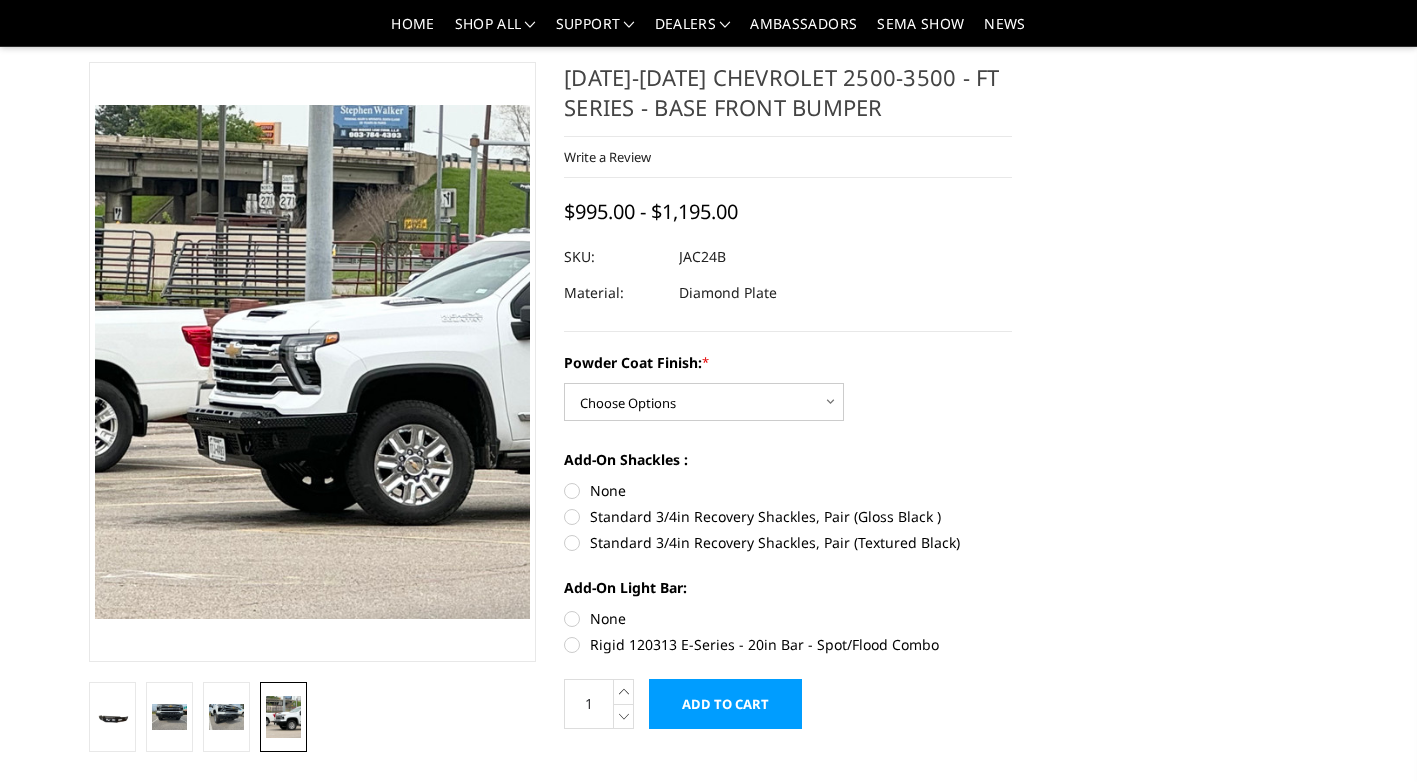 scroll, scrollTop: 723, scrollLeft: 0, axis: vertical 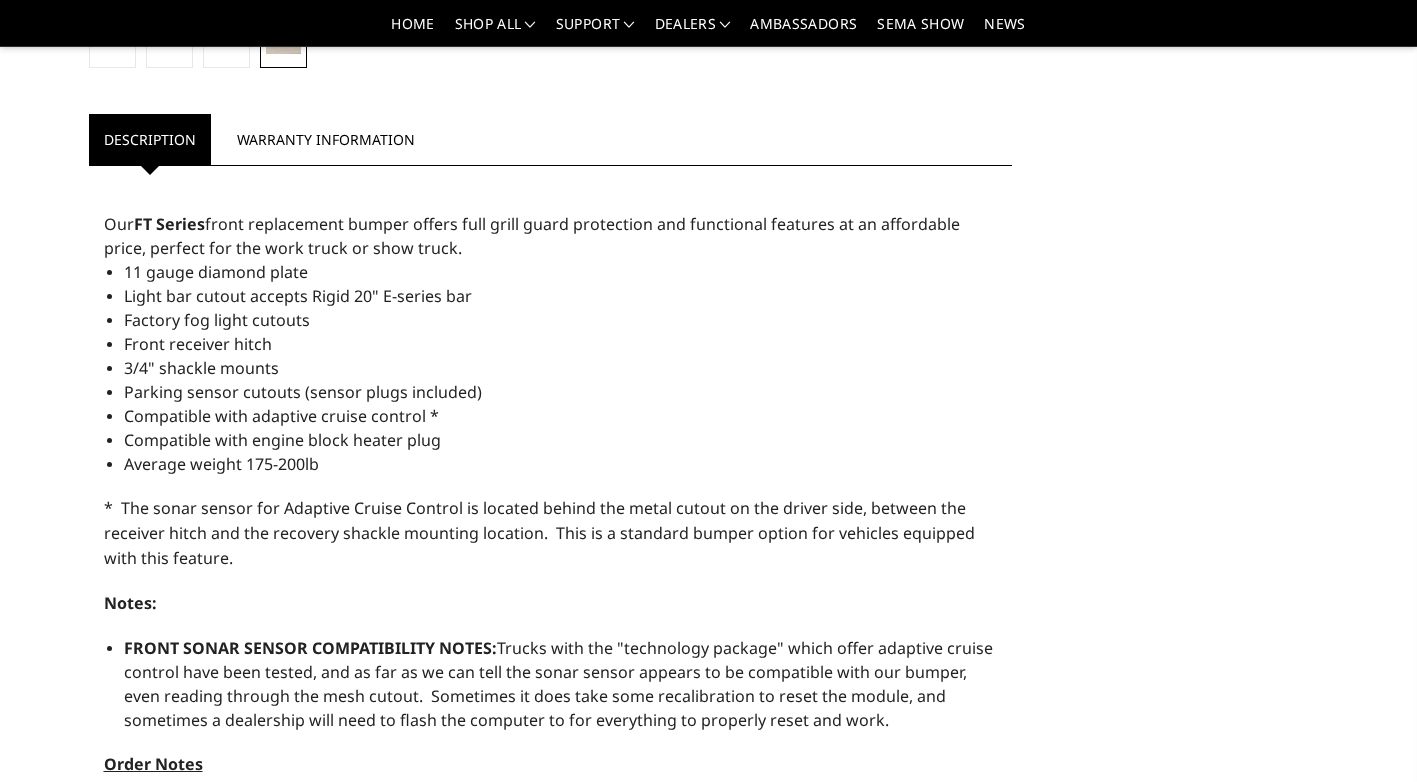 click on "Home
Truck
Chevrolet
Chevrolet Front Bumpers
[DATE]-[DATE] Chevrolet Silverado 2500/3500
[DATE]-[DATE] Chevrolet 2500-3500 - FT Series - Base Front Bumper" at bounding box center (708, 234) 